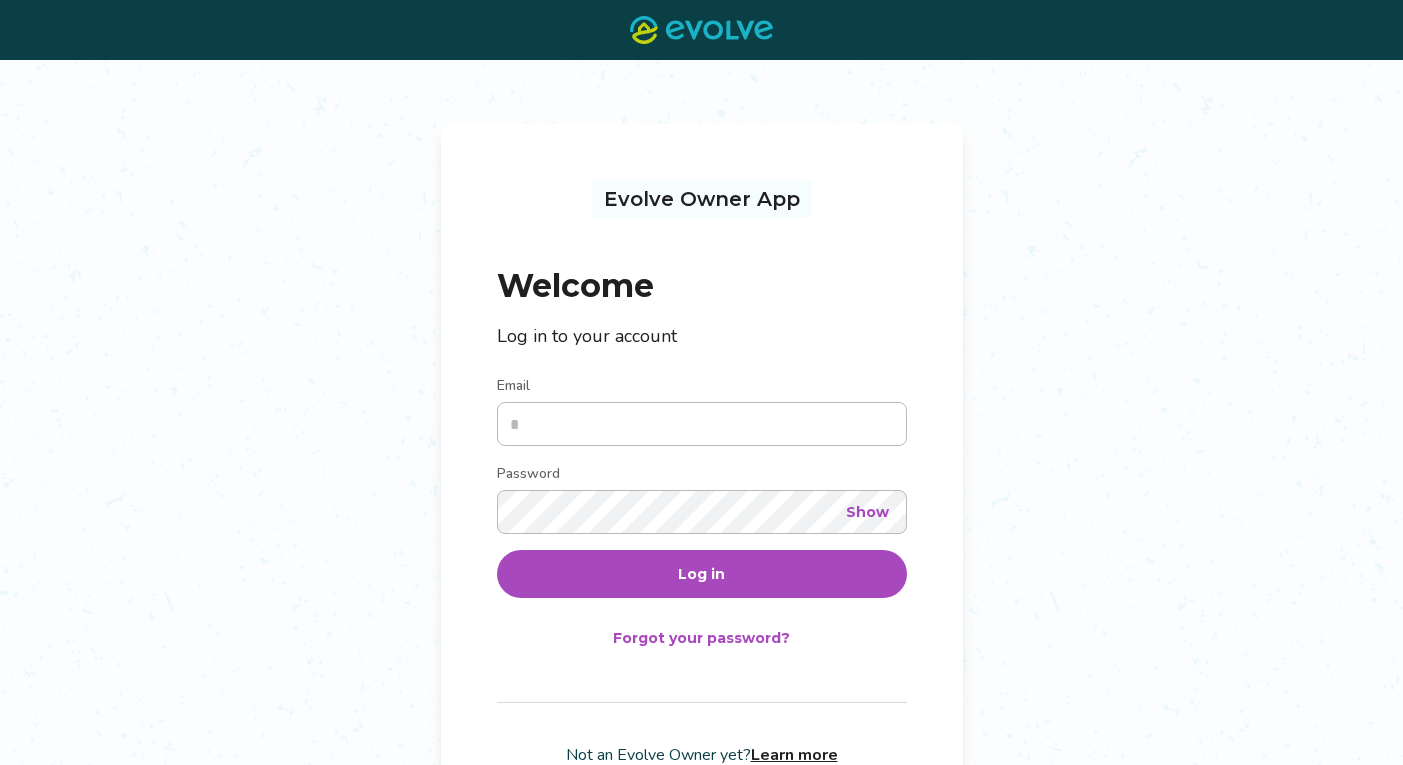 scroll, scrollTop: 0, scrollLeft: 0, axis: both 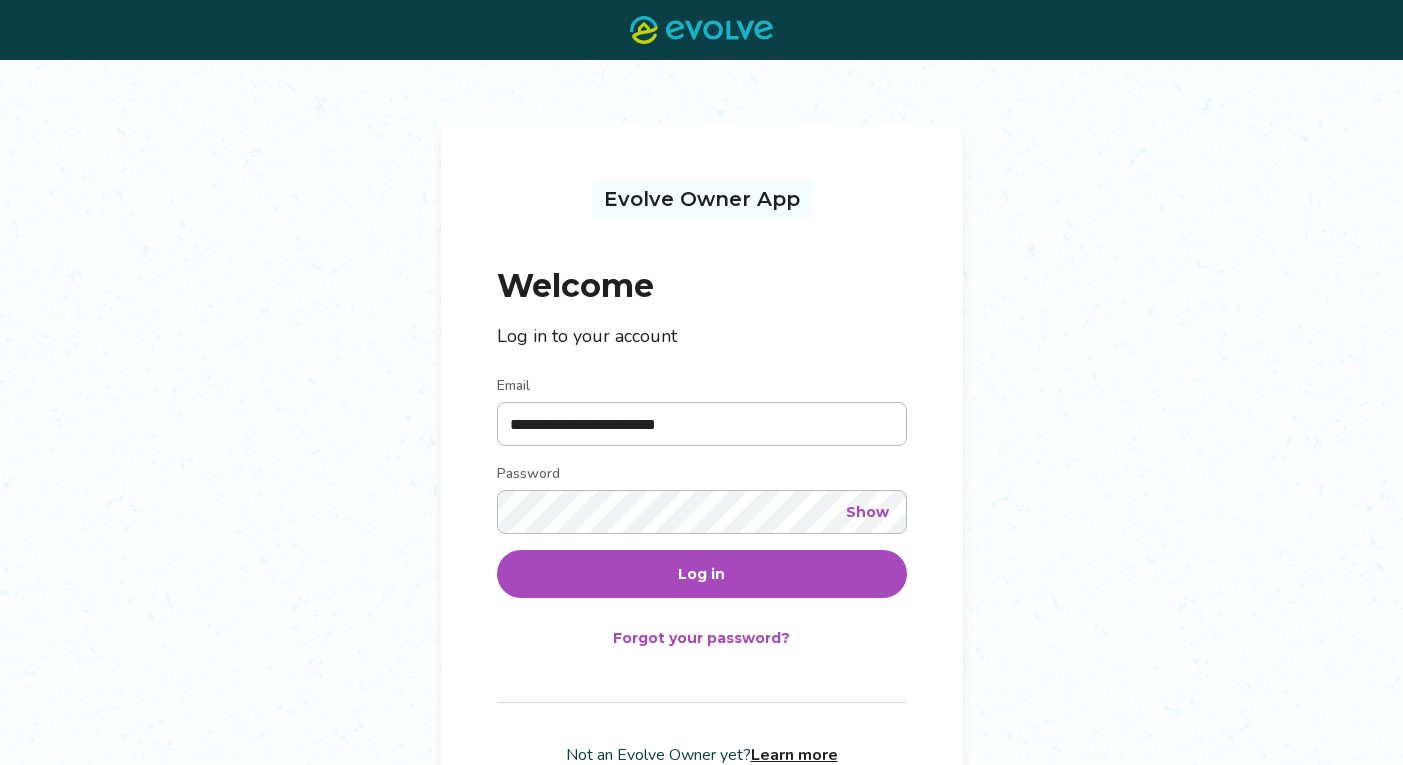 type on "**********" 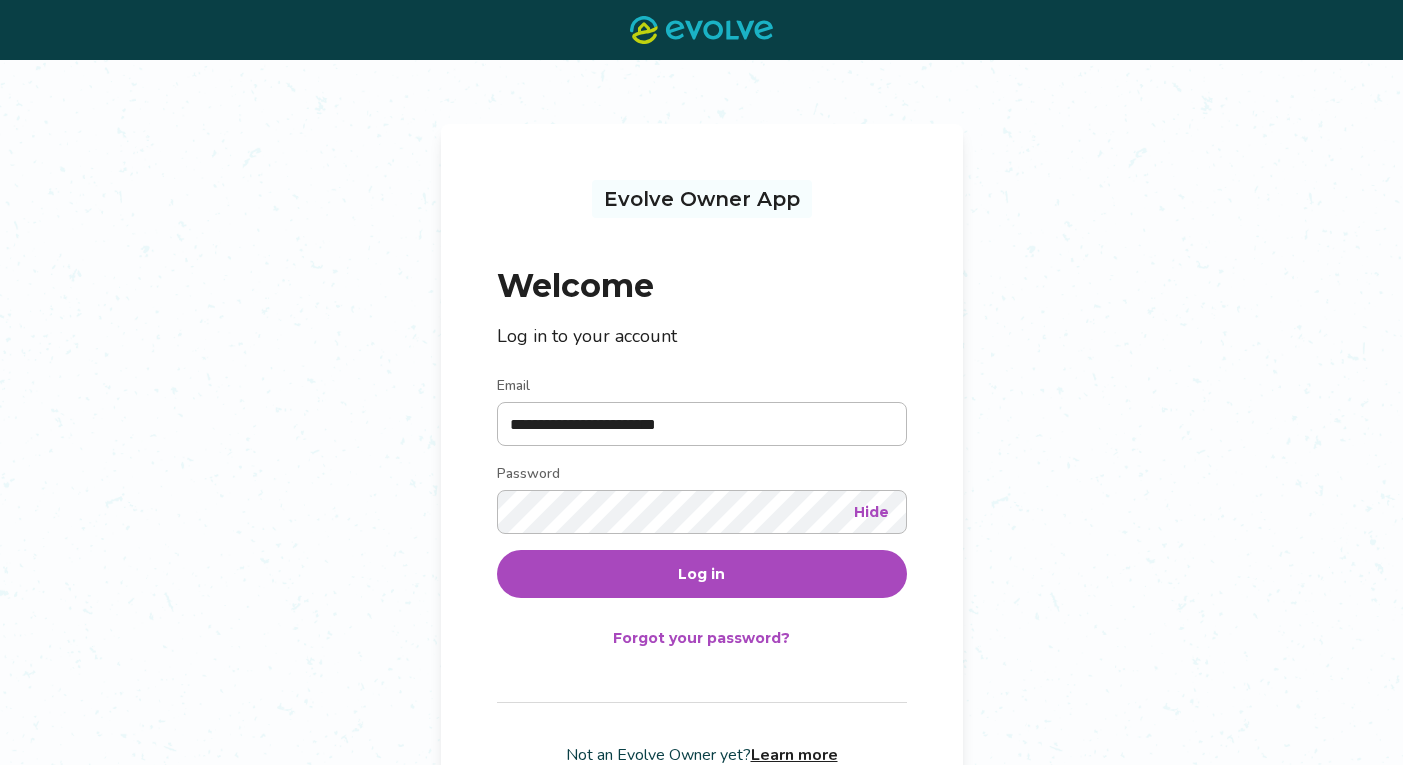click on "Log in" at bounding box center (701, 574) 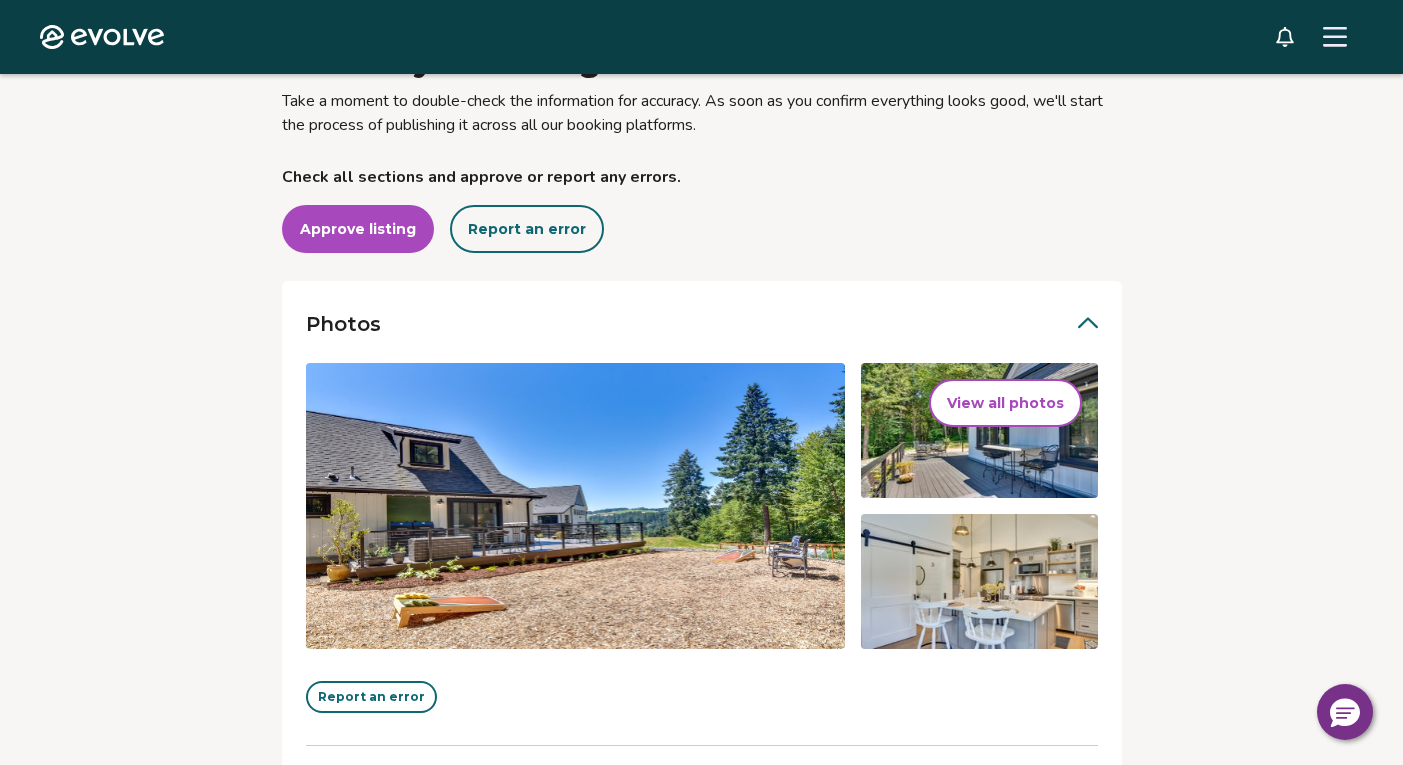 scroll, scrollTop: 236, scrollLeft: 0, axis: vertical 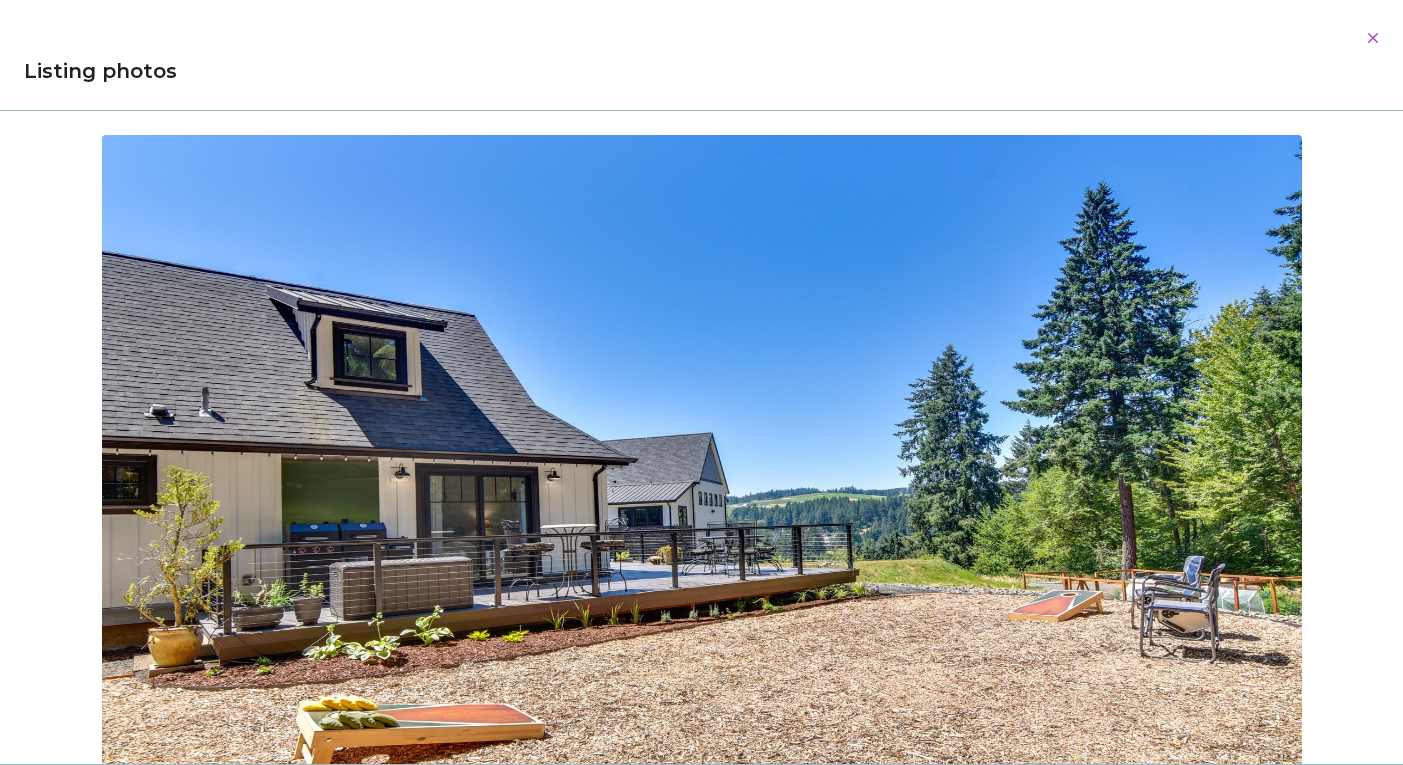 click on "Evolve Listings [NUMBER] [STREET], Unit [NUMBER] [CITY], [STATE], [POSTAL_CODE], [COUNTRY] Review your listing Take a moment to double-check the information for accuracy. As soon as you confirm everything looks good, we'll start the process of publishing it across all our booking platforms. Check all sections and approve or report any errors. Approve listing Report an error Photos View all photos Report an error Occupancy Guest pre-arrival information Listing details Amenities Rates, fees, and taxes Check all sections and approve or report any errors. Approve listing Report an error © 2013-Present Evolve Vacation Rental Network Privacy Policy | Terms of Service
Dialog Listing photos 01/26 02/26 03/26 04/26 05/26 06/26 07/26 08/26 09/26 10/26 11/26 12/26 13/26 14/26 15/26 16/26 17/26 18/26 19/26 20/26 21/26 22/26 23/26 24/26 25/26 26/26" at bounding box center (701, 572) 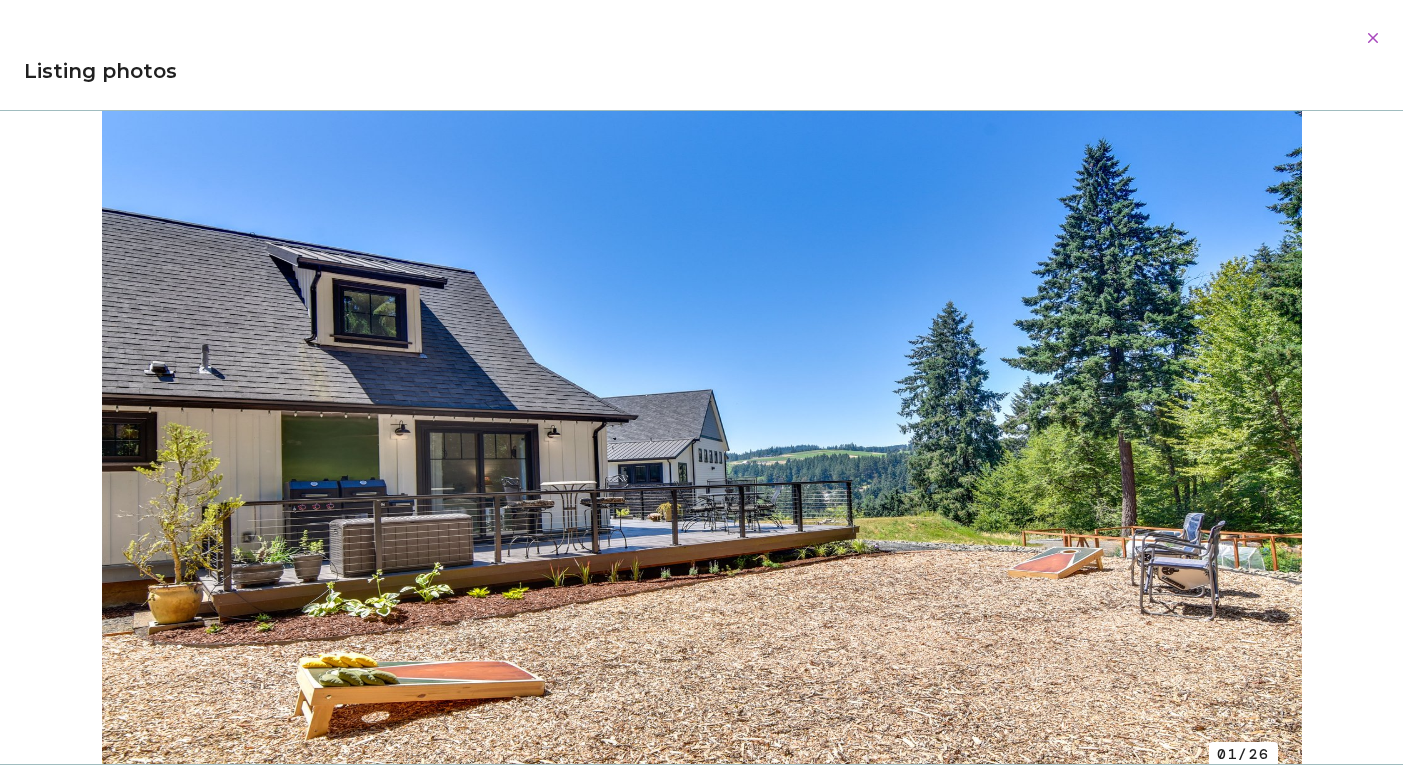 scroll, scrollTop: 2, scrollLeft: 0, axis: vertical 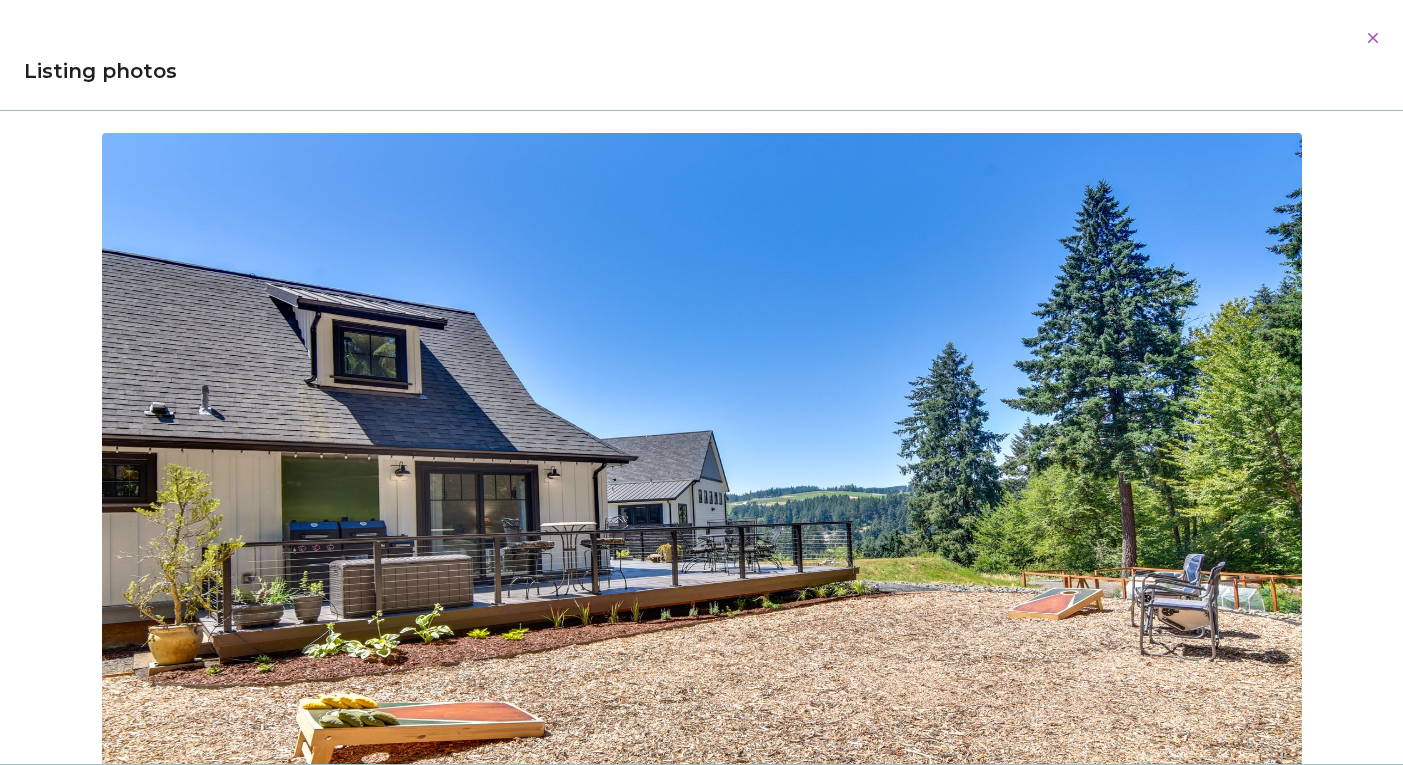 type 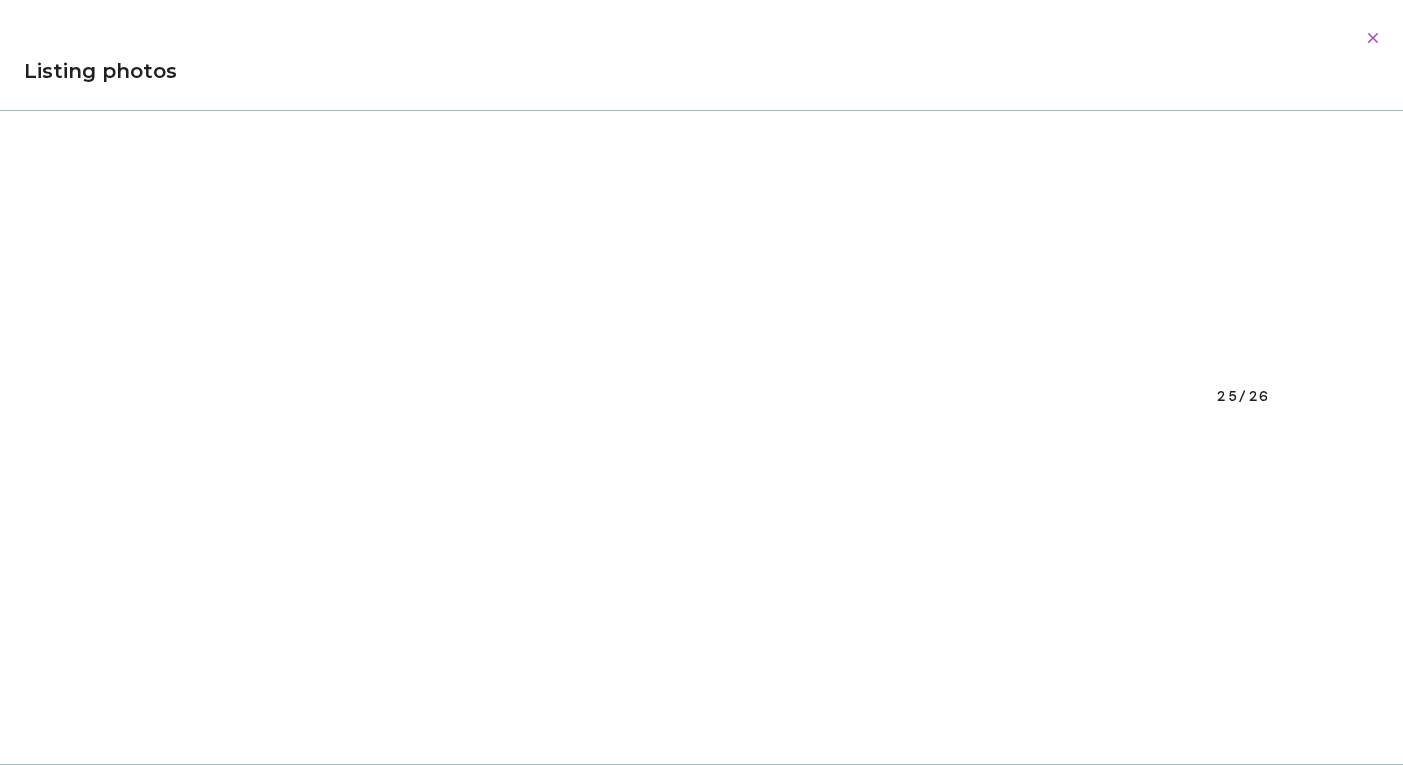 scroll, scrollTop: 17377, scrollLeft: 0, axis: vertical 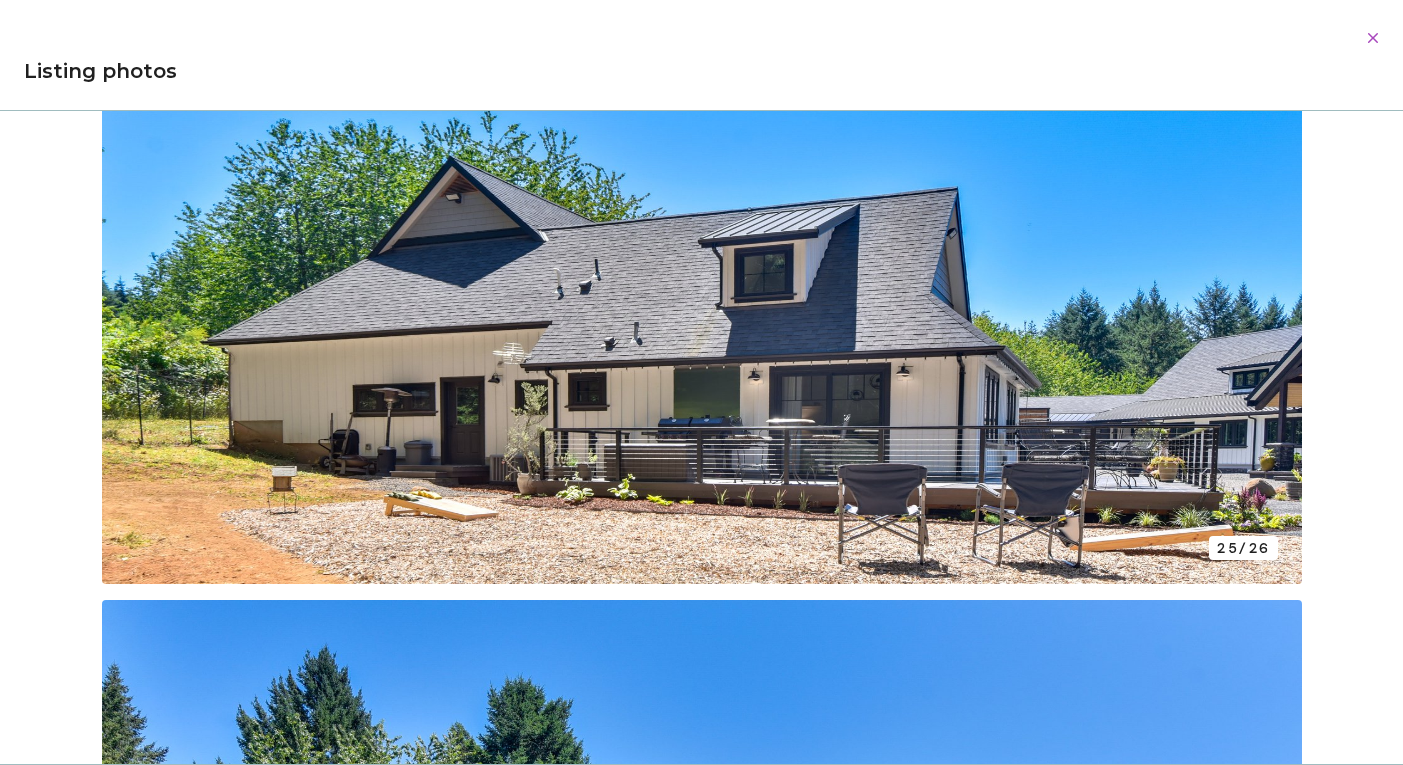 click 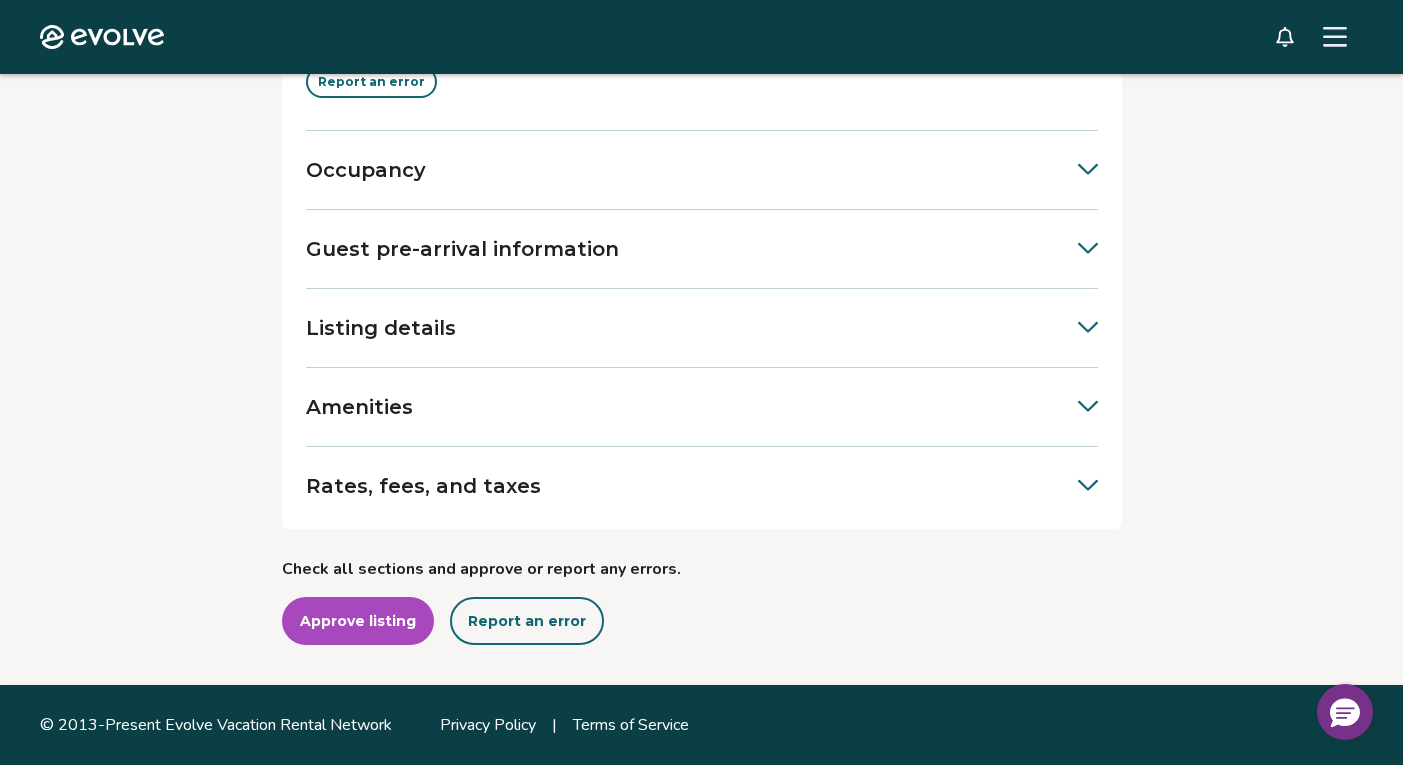 scroll, scrollTop: 841, scrollLeft: 0, axis: vertical 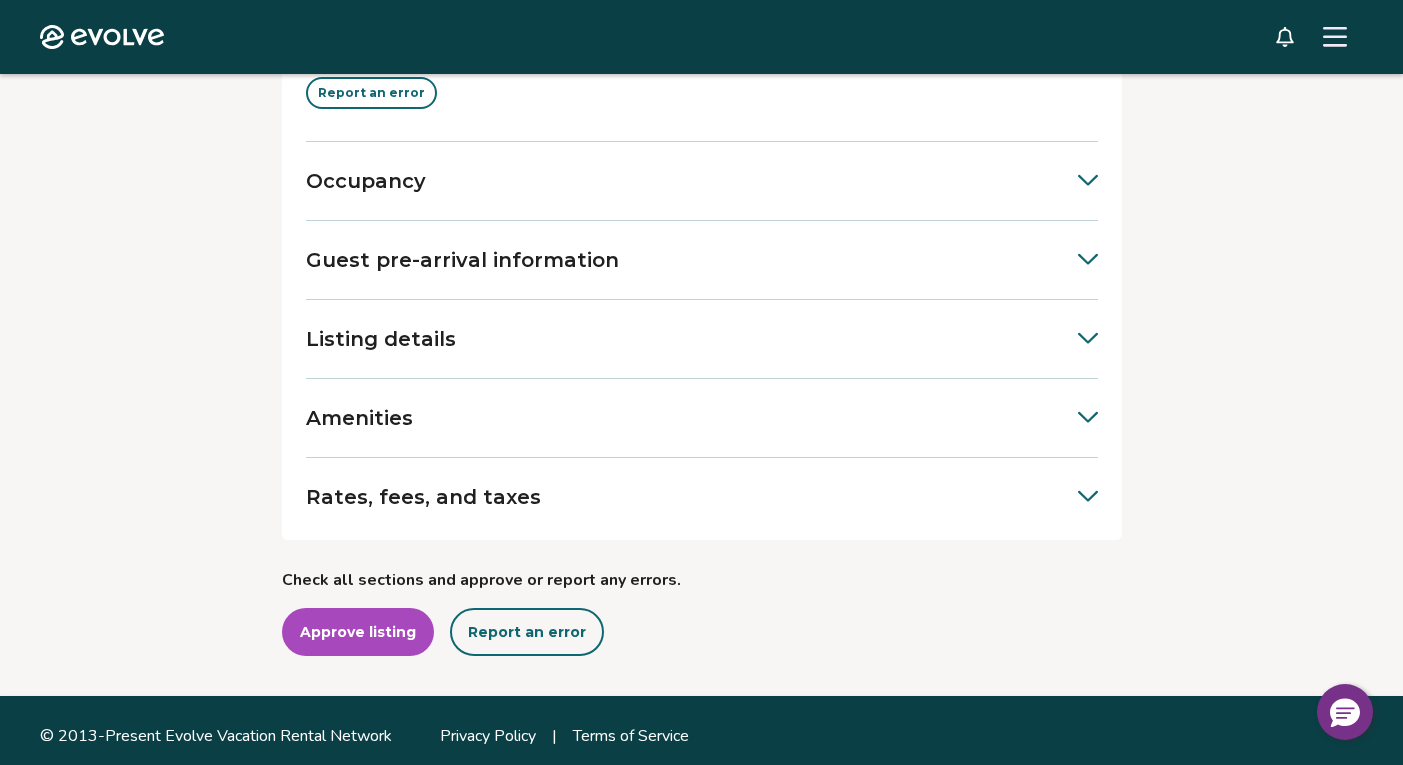 click 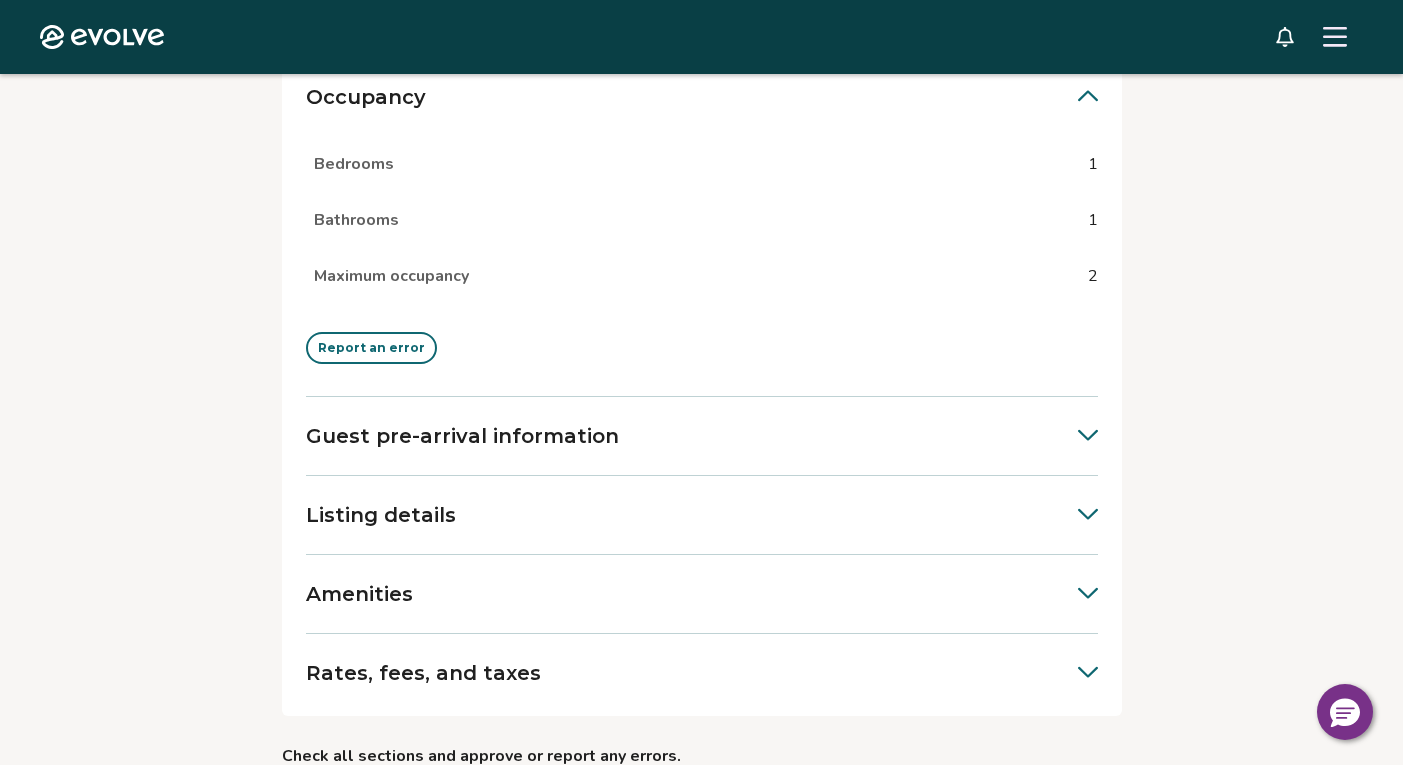 scroll, scrollTop: 940, scrollLeft: 0, axis: vertical 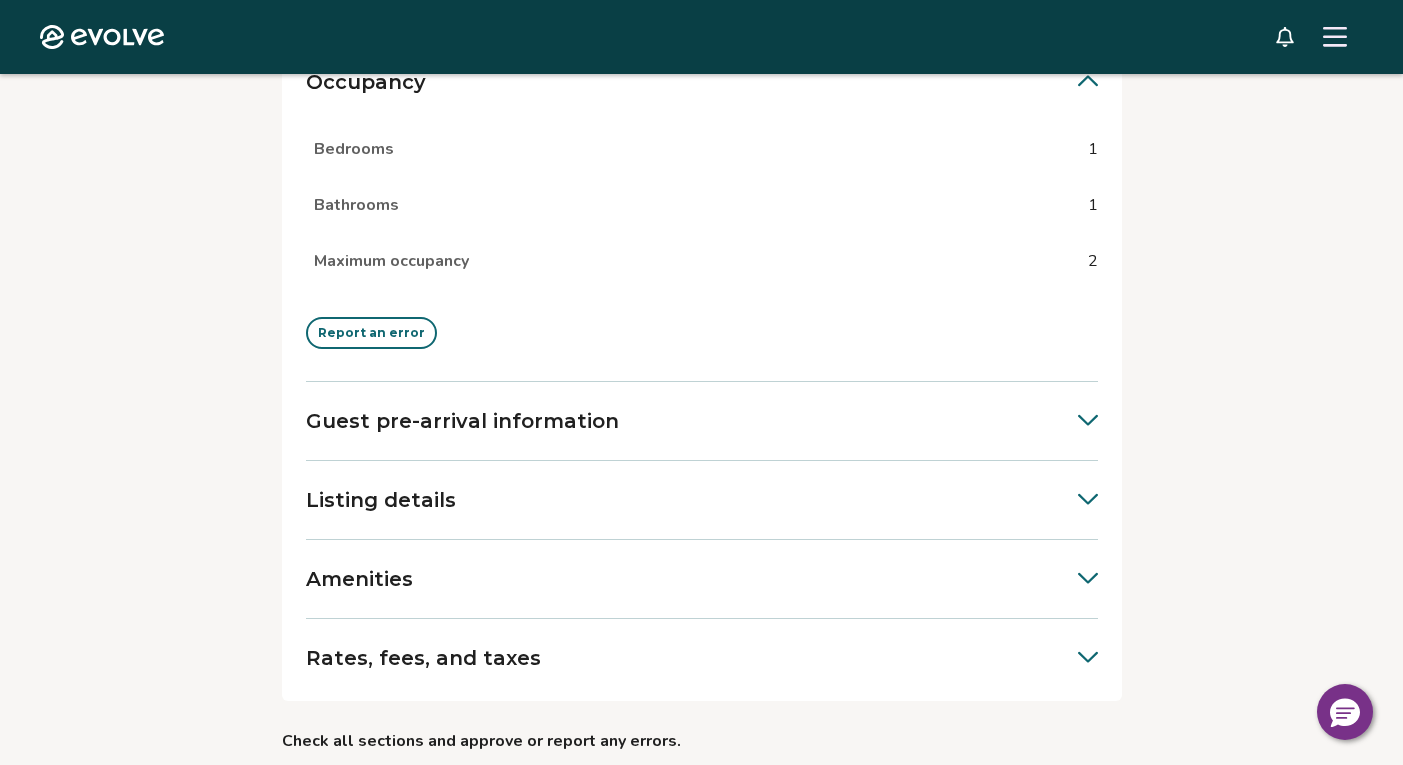 click 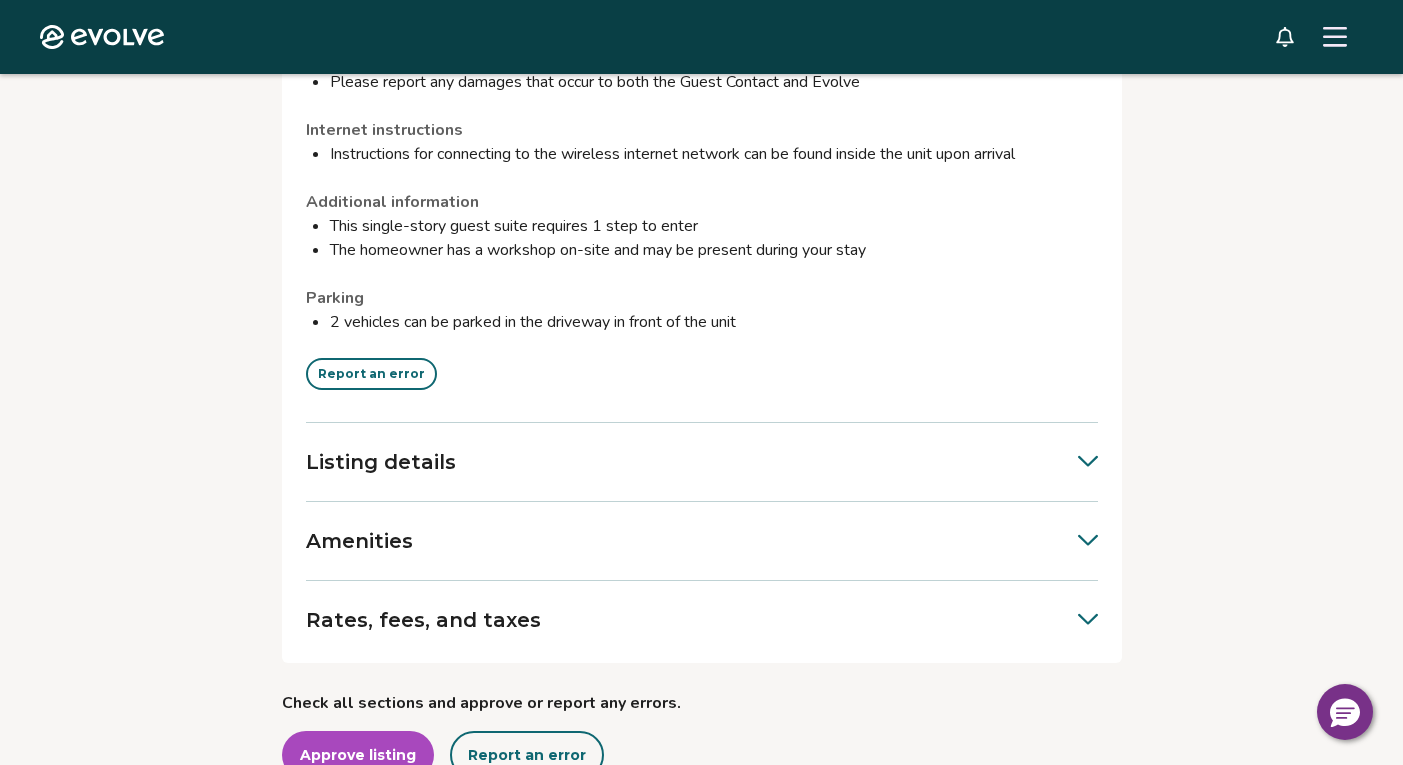 scroll, scrollTop: 2184, scrollLeft: 0, axis: vertical 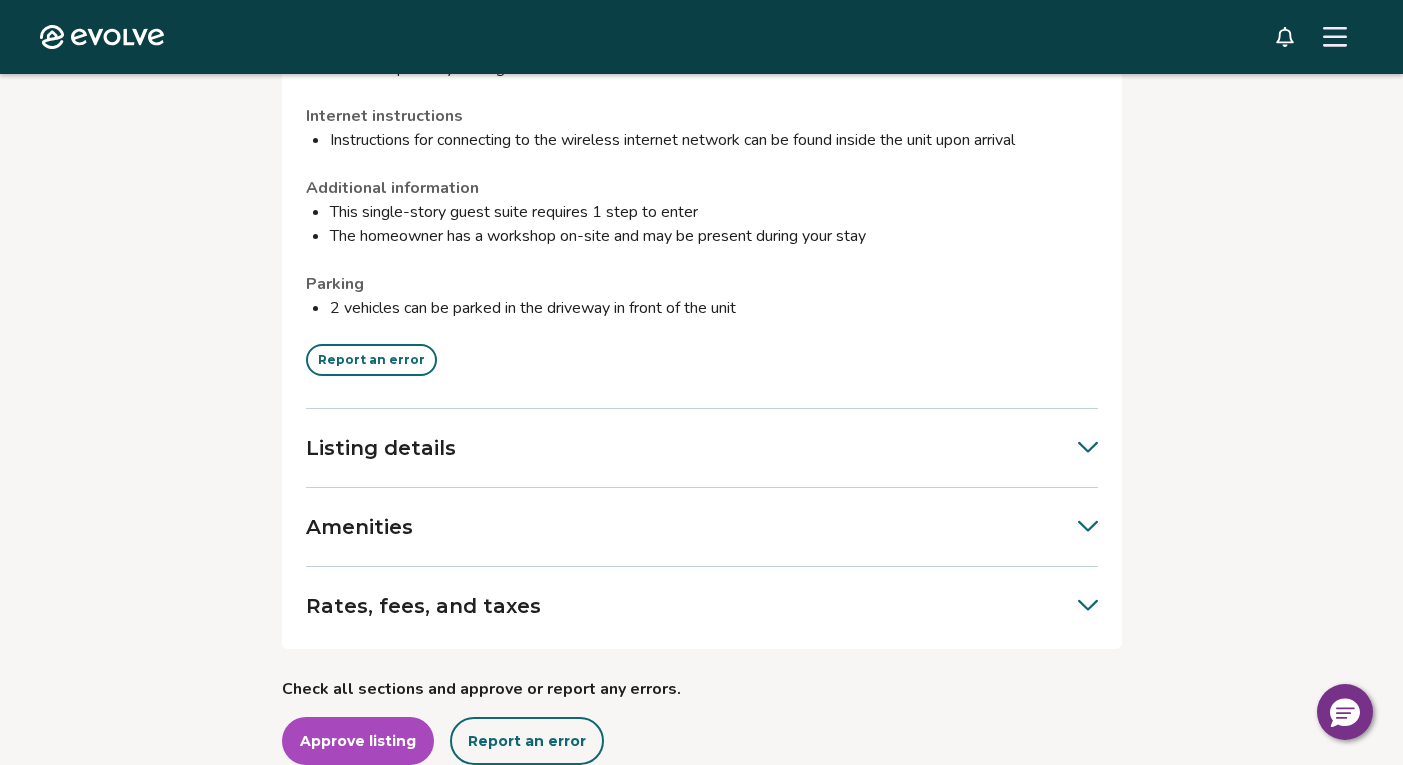 click 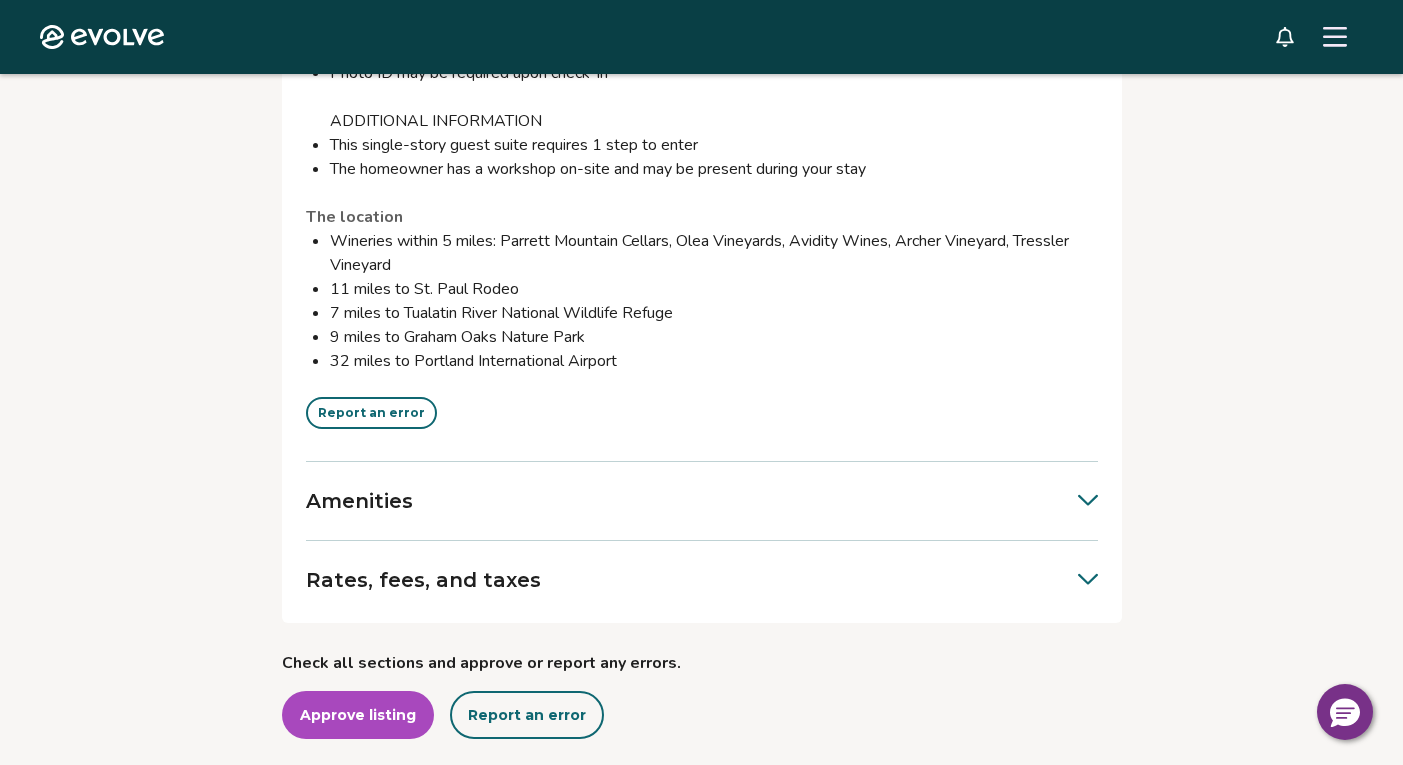 scroll, scrollTop: 3792, scrollLeft: 0, axis: vertical 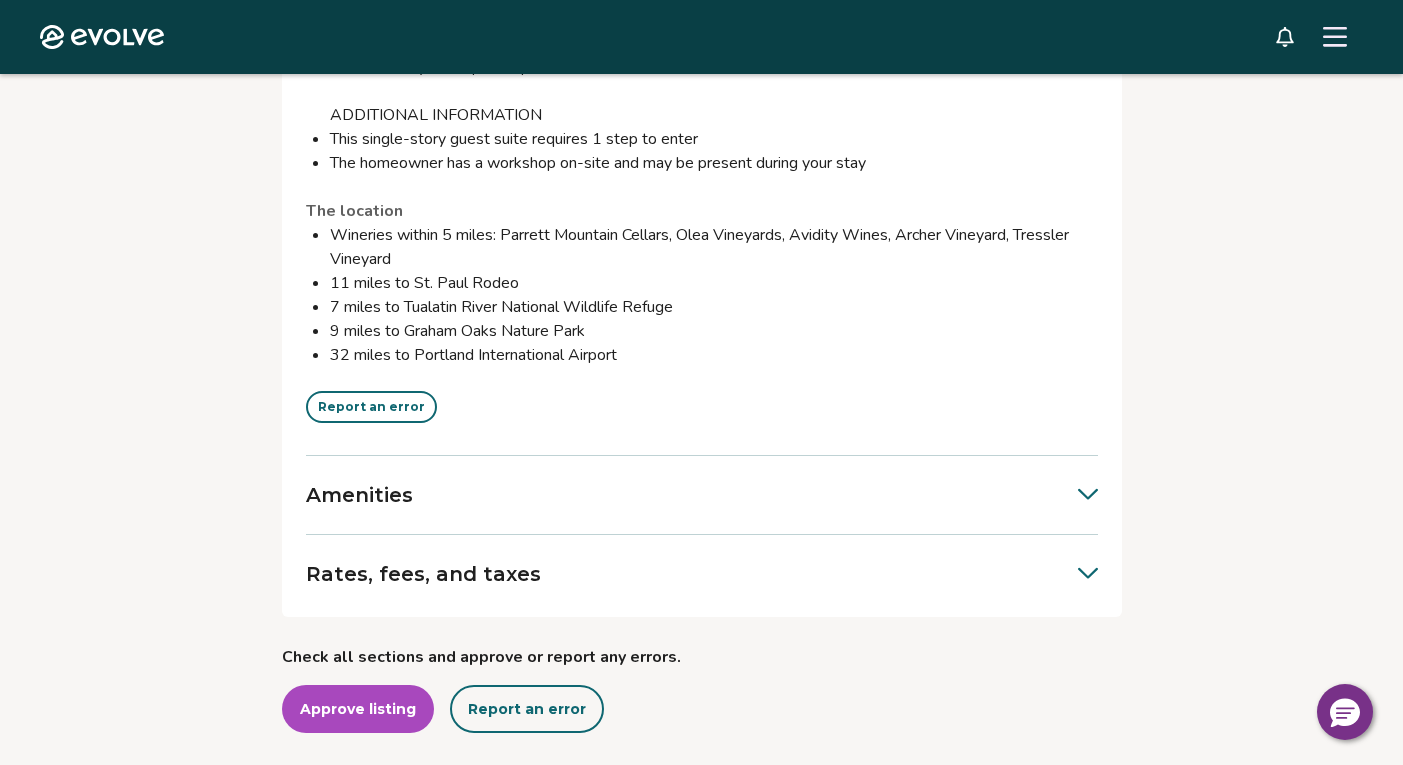 click 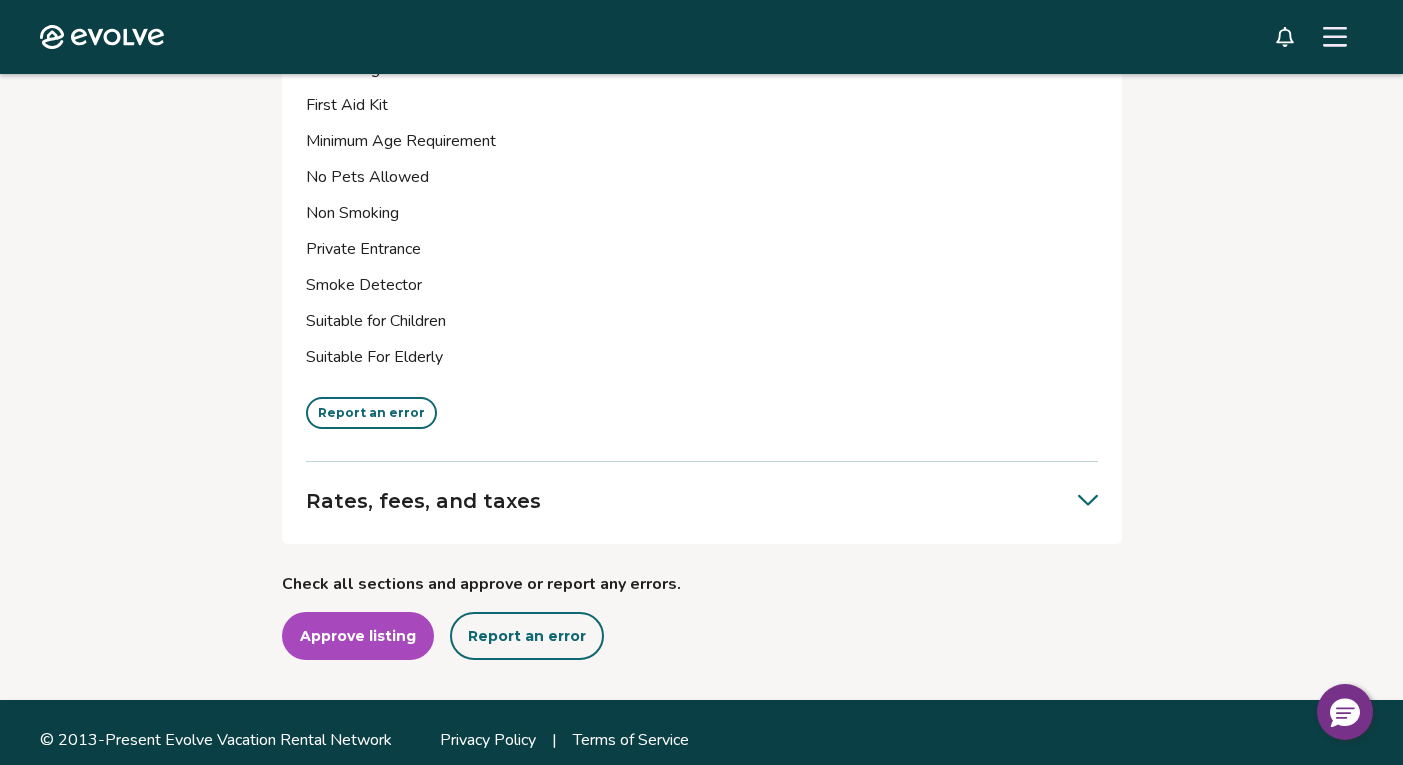 scroll, scrollTop: 6072, scrollLeft: 0, axis: vertical 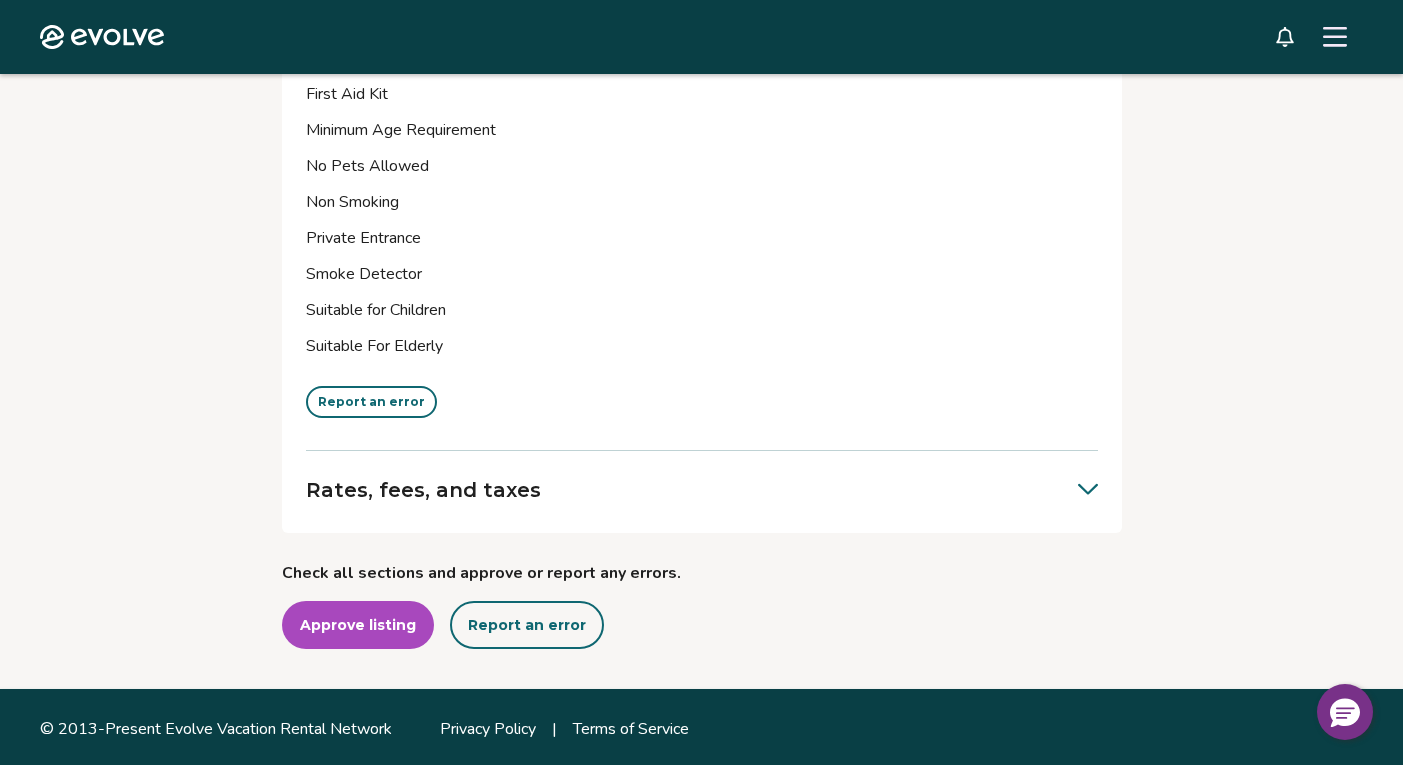 click 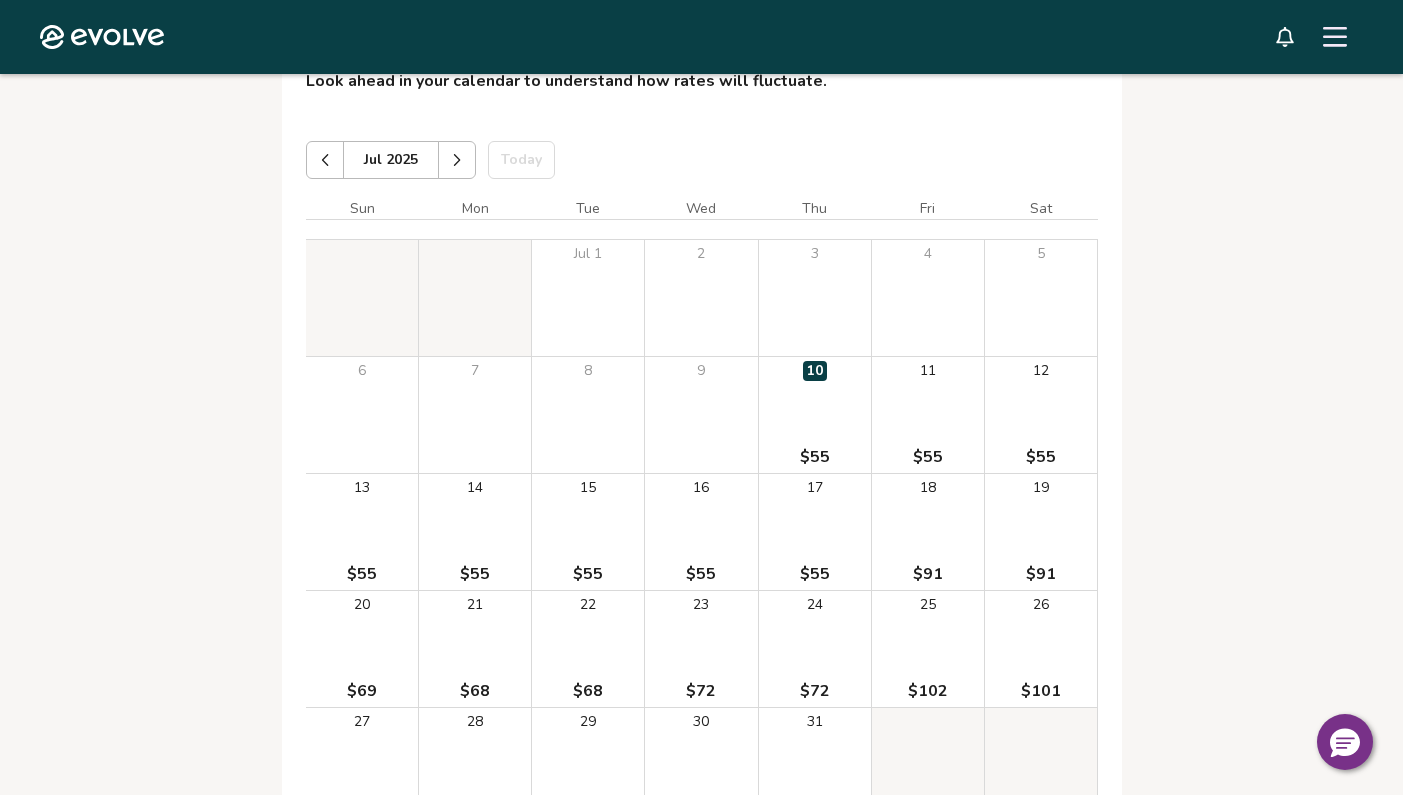 scroll, scrollTop: 6529, scrollLeft: 0, axis: vertical 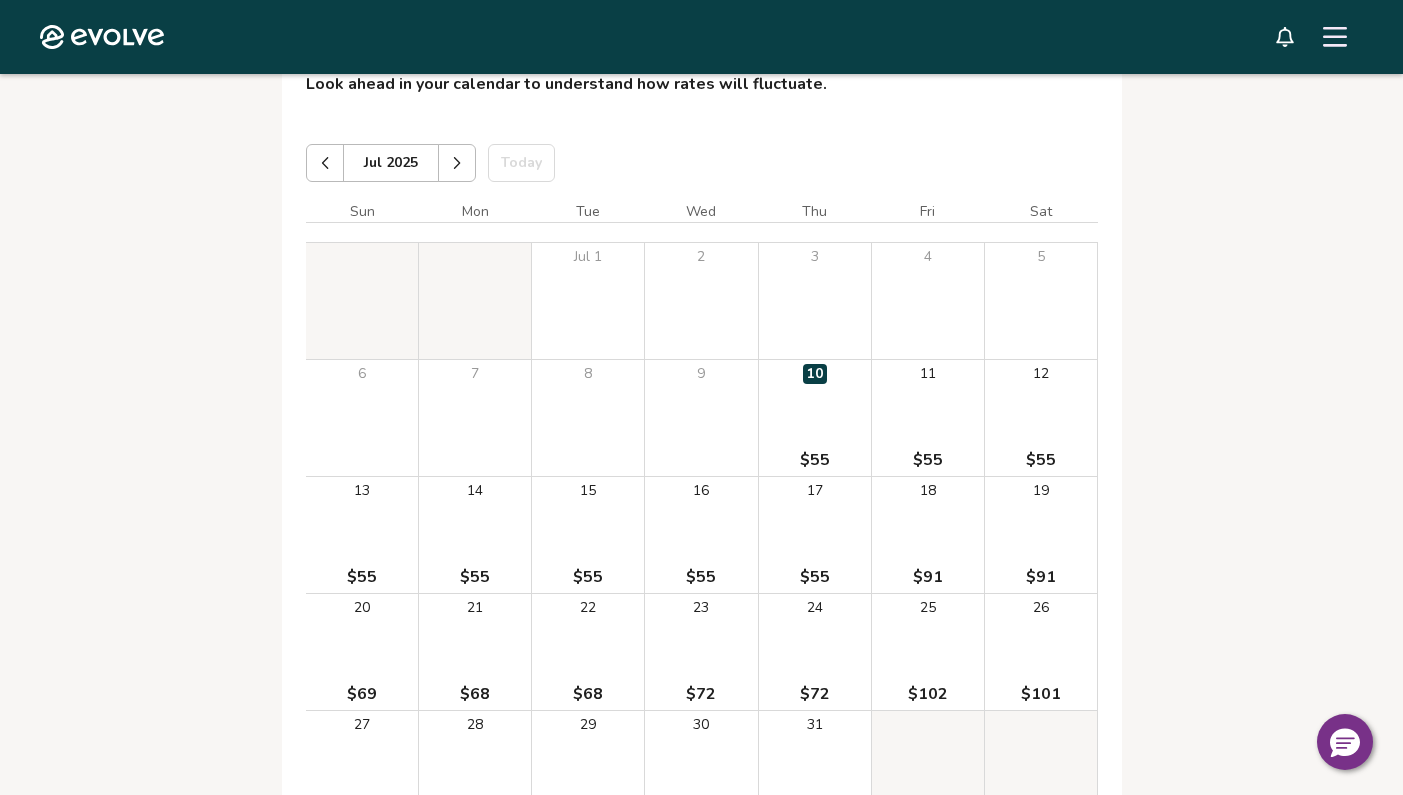 click at bounding box center [457, 163] 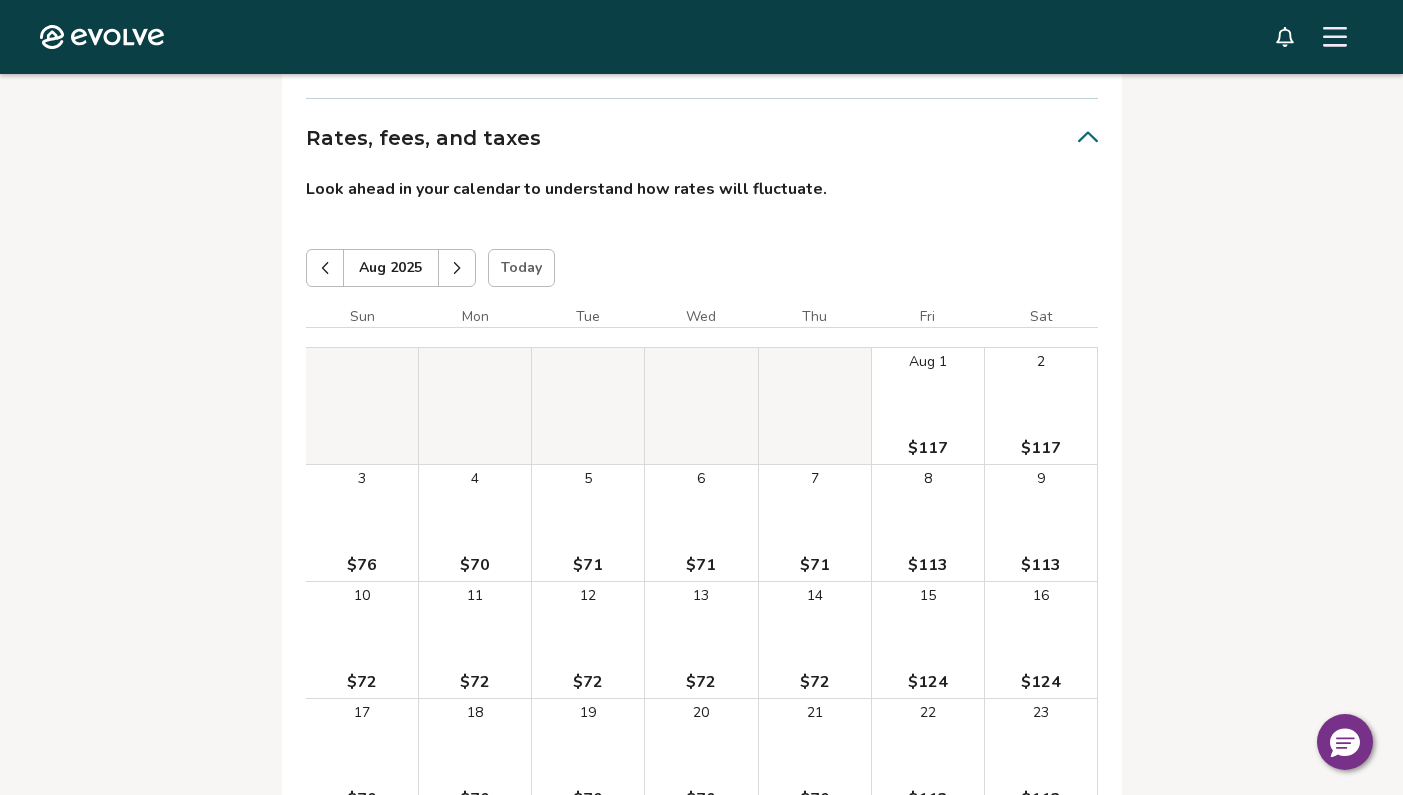 scroll, scrollTop: 6410, scrollLeft: 0, axis: vertical 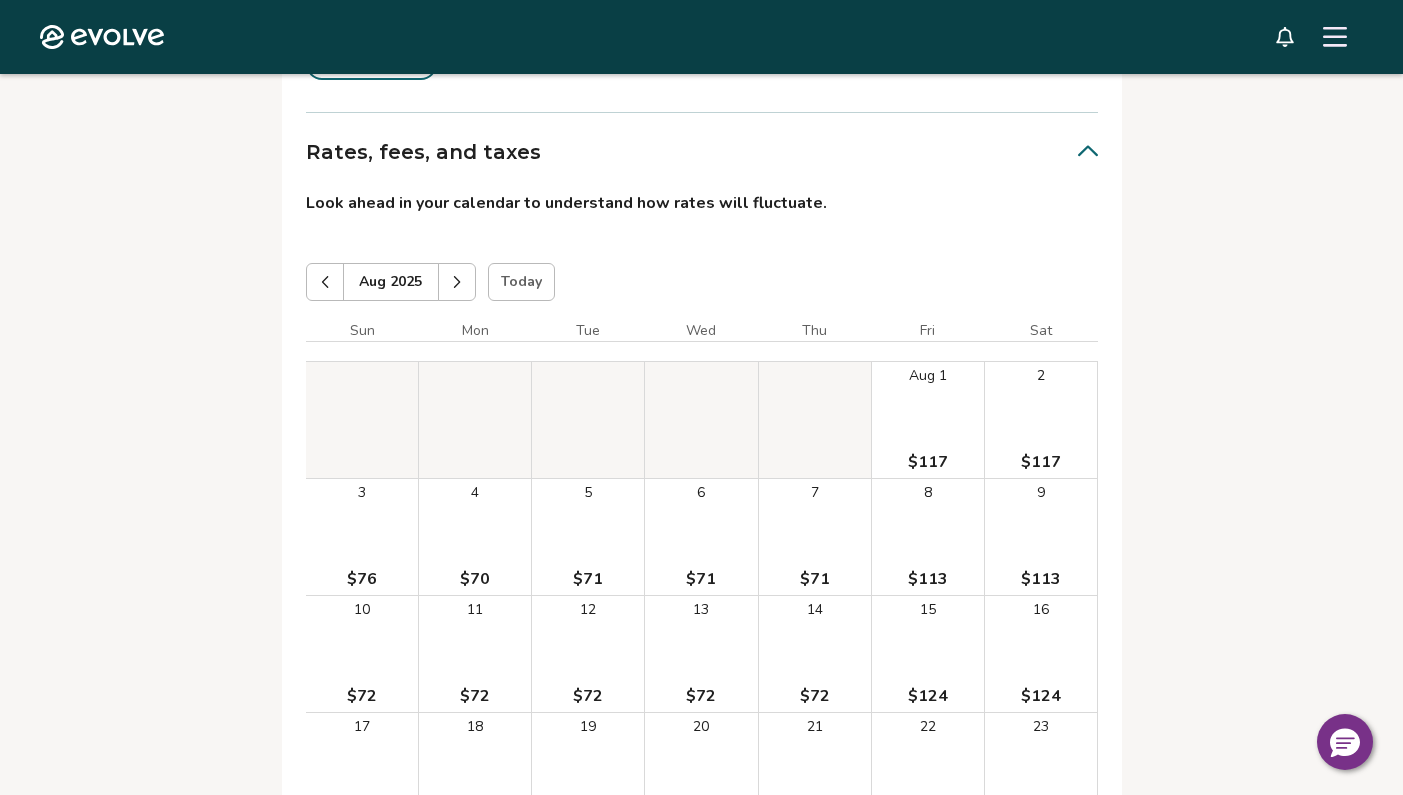 click 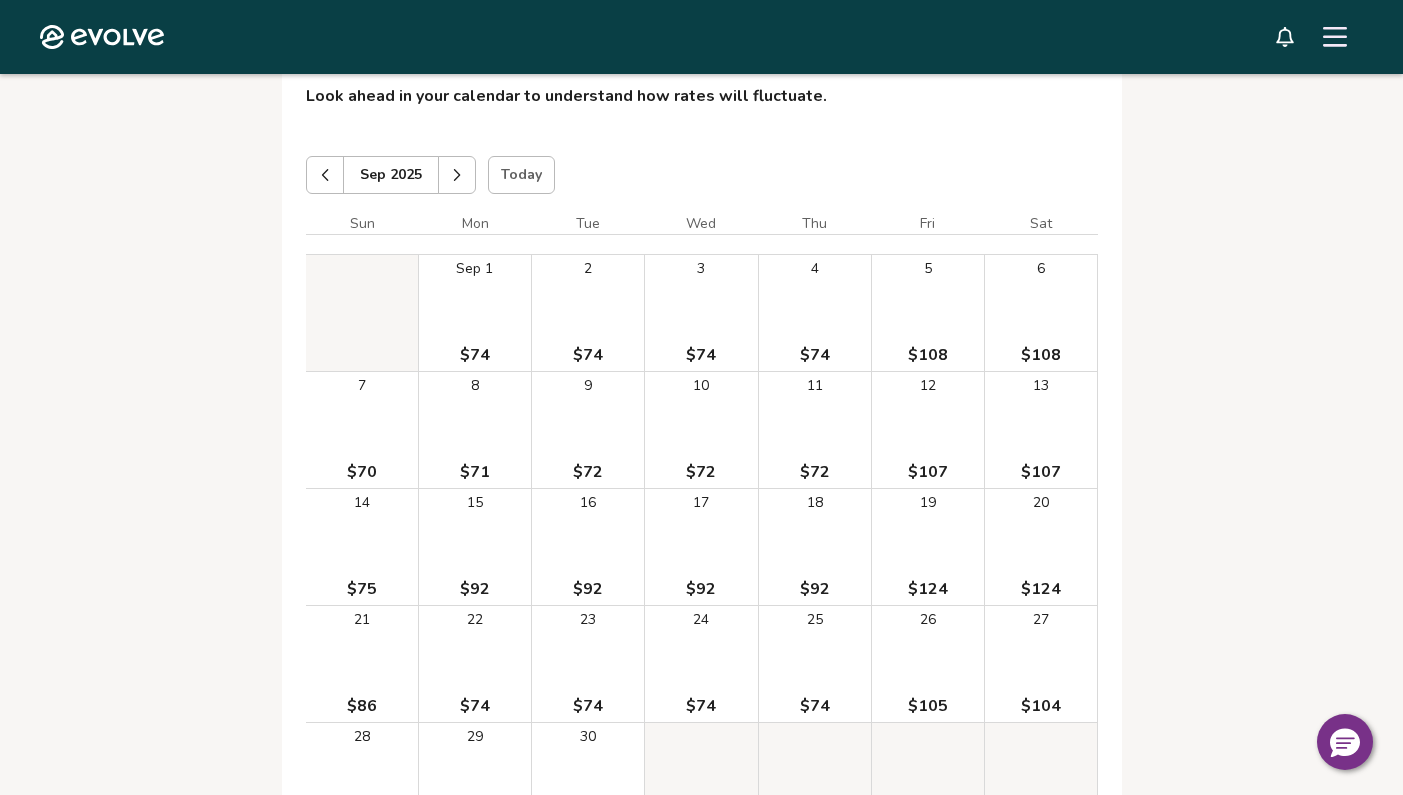scroll, scrollTop: 6527, scrollLeft: 0, axis: vertical 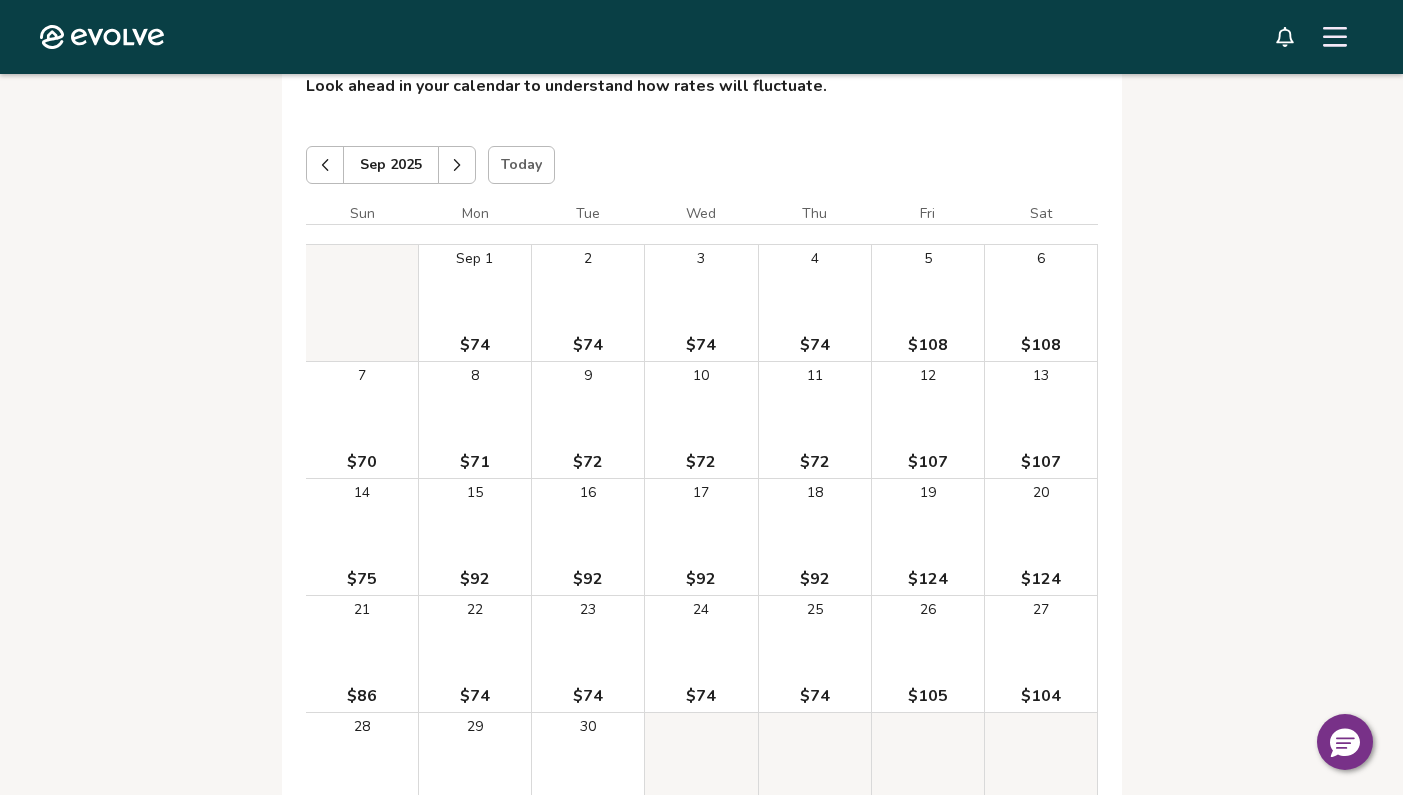 click 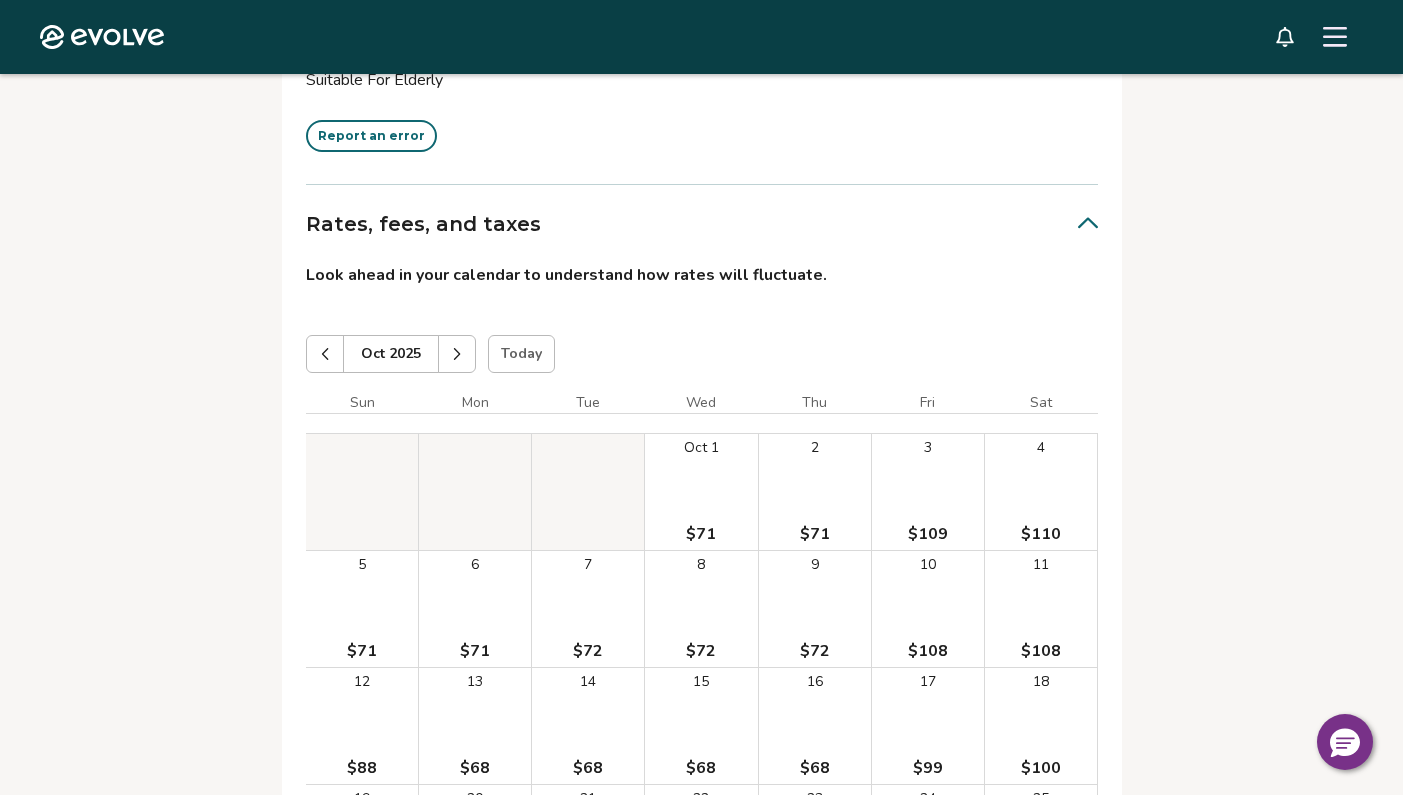 scroll, scrollTop: 6263, scrollLeft: 0, axis: vertical 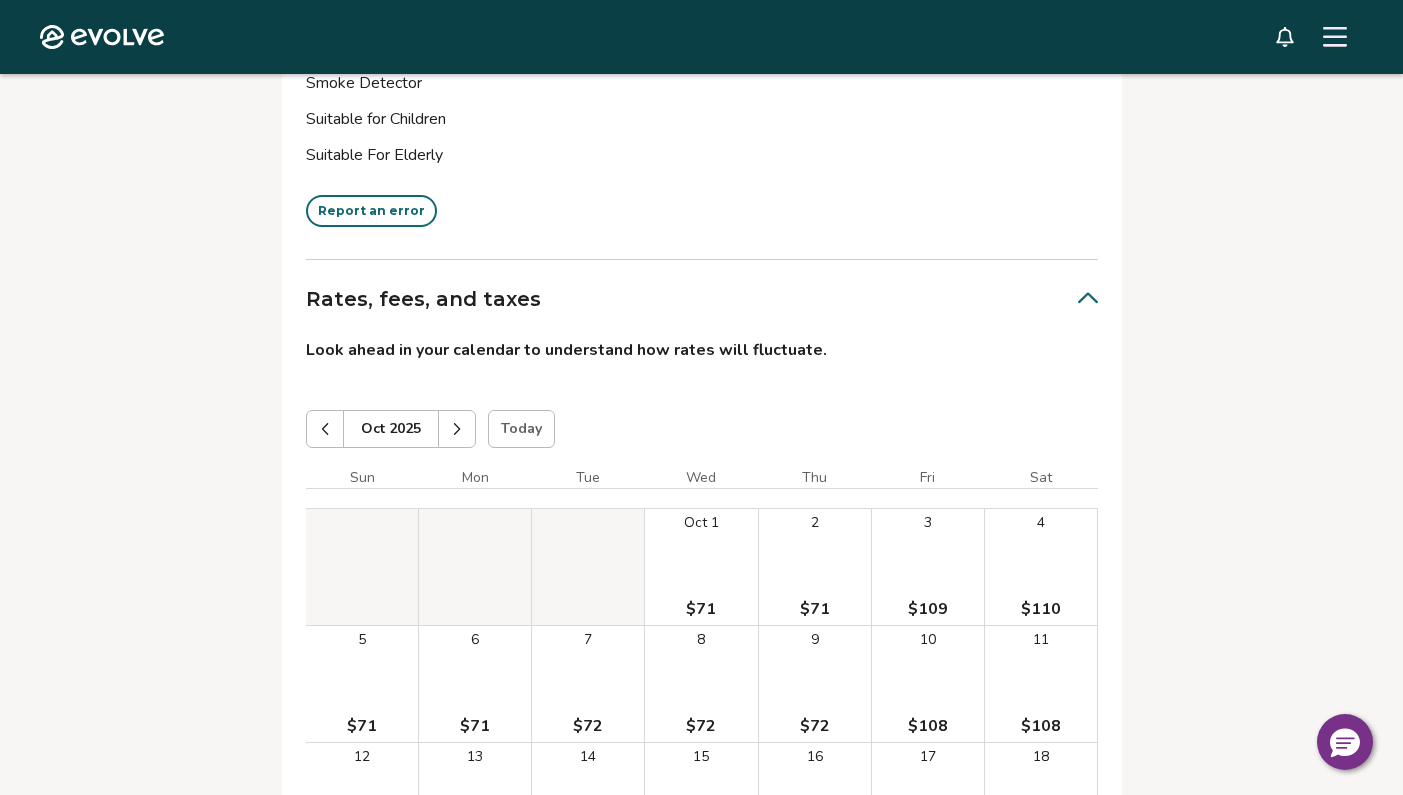 click 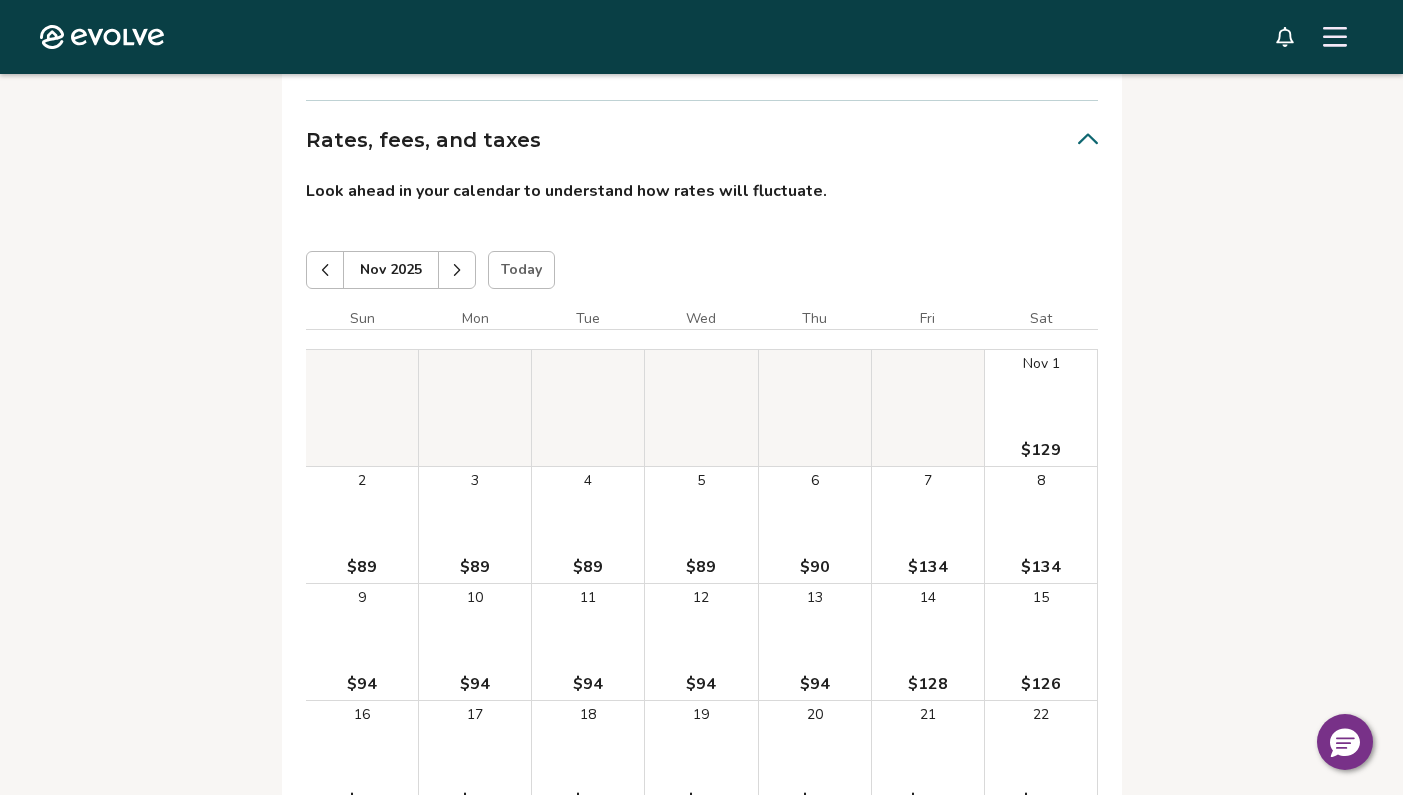 scroll, scrollTop: 6418, scrollLeft: 0, axis: vertical 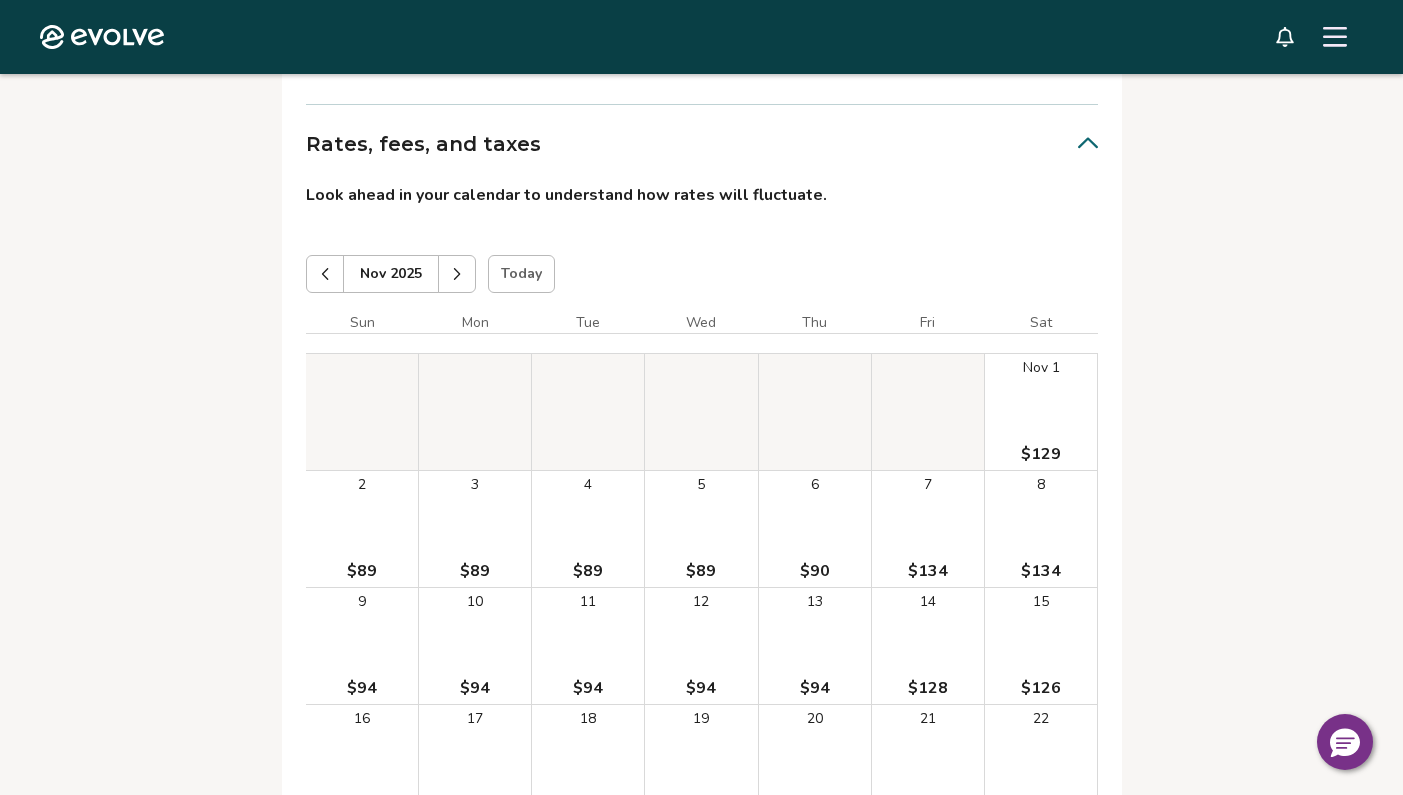 click 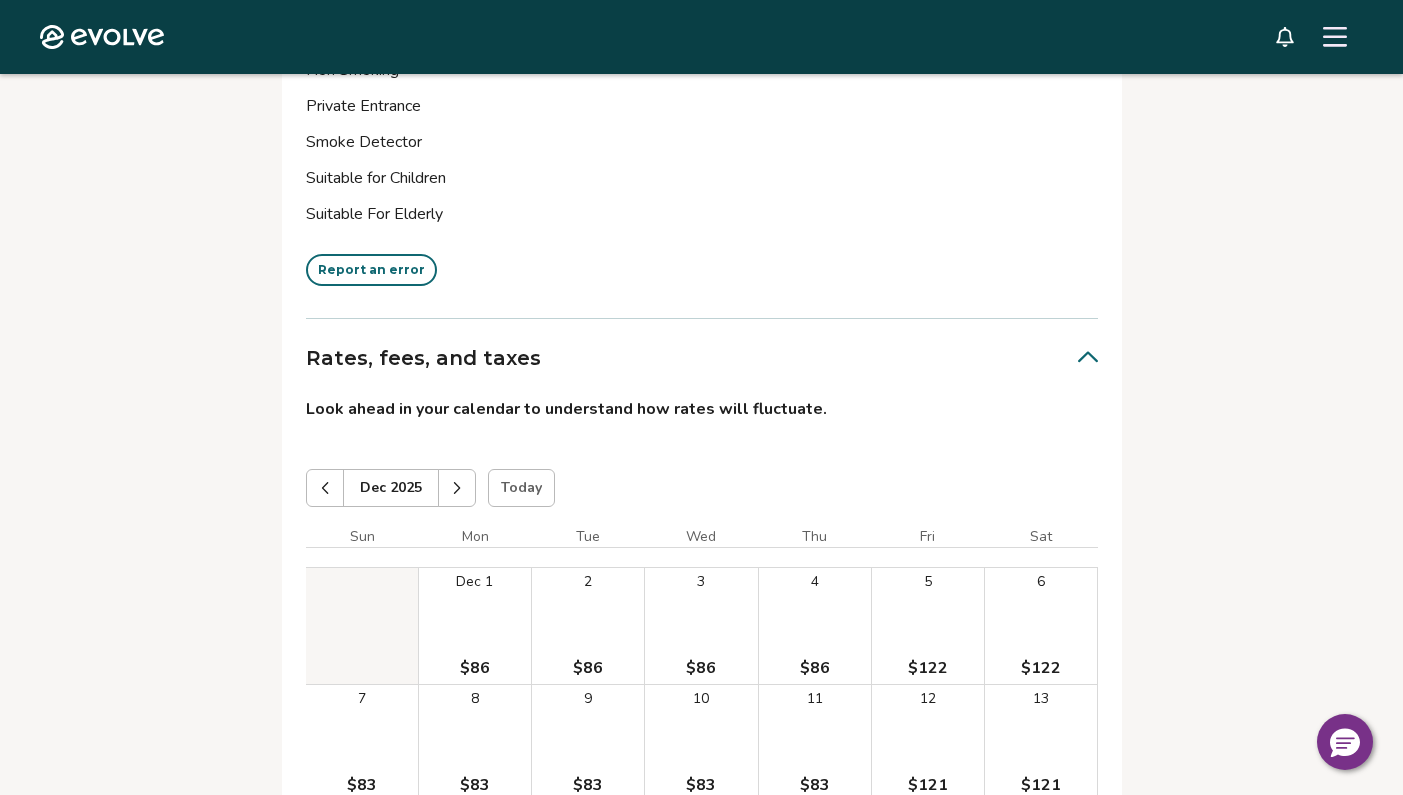 scroll, scrollTop: 6202, scrollLeft: 0, axis: vertical 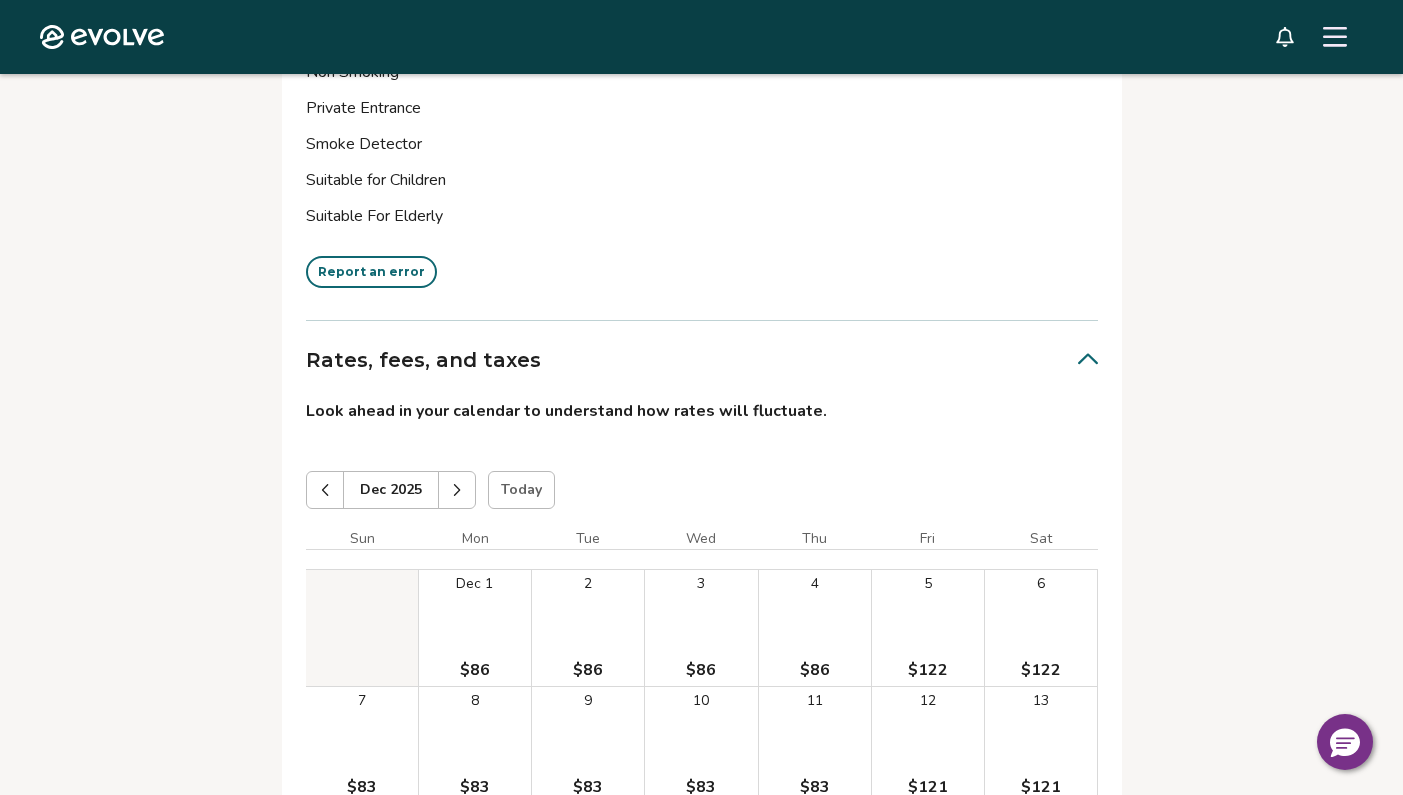 click 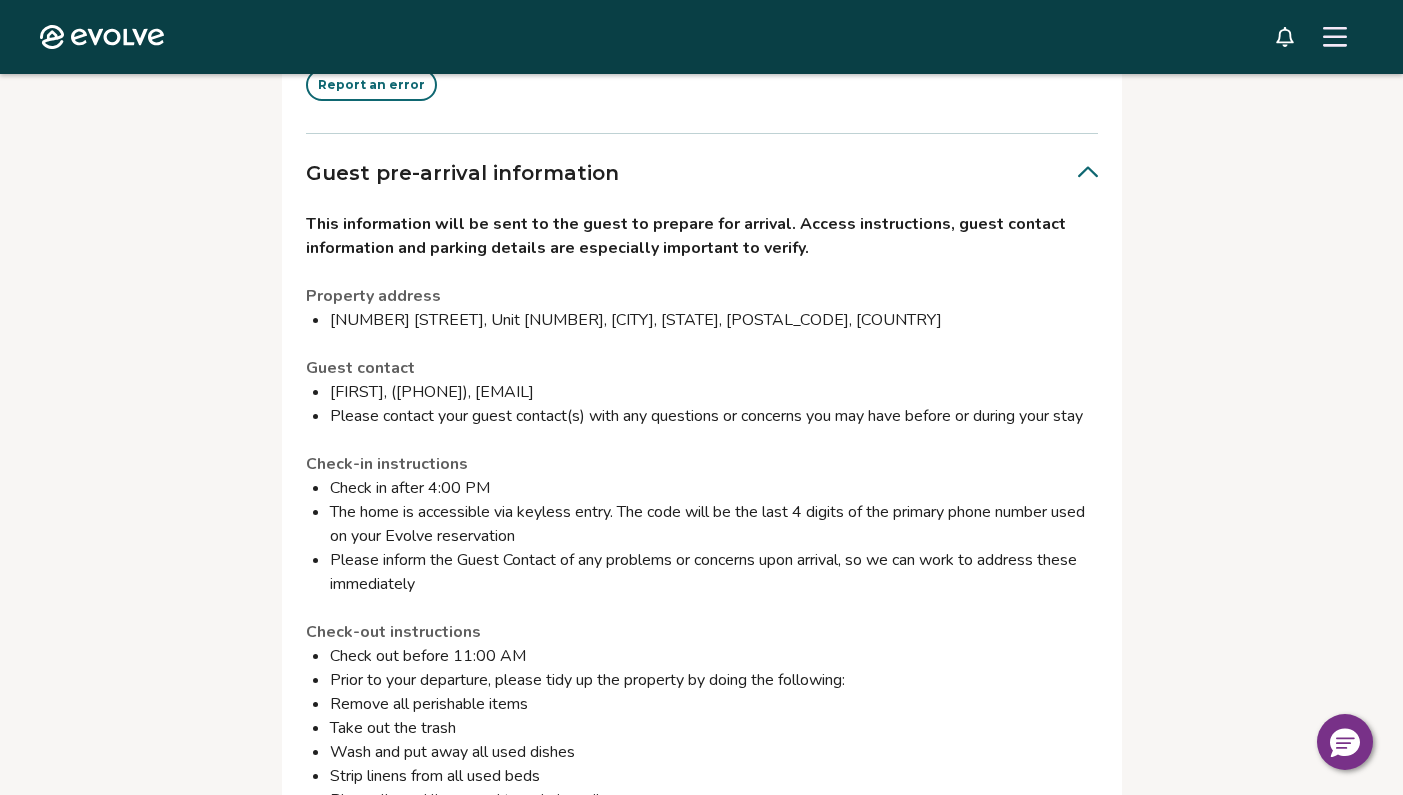 scroll, scrollTop: 1192, scrollLeft: 0, axis: vertical 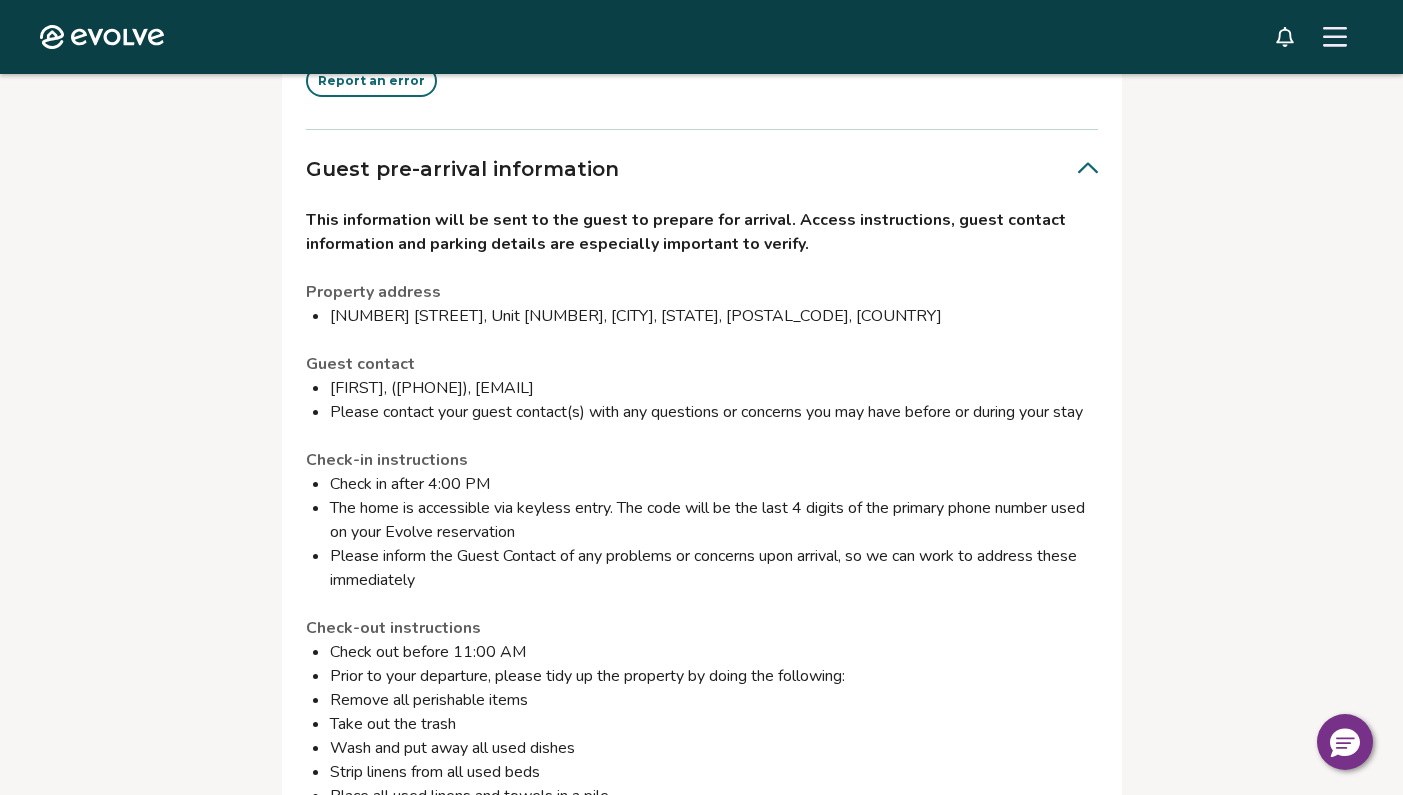 drag, startPoint x: 605, startPoint y: 138, endPoint x: 601, endPoint y: 246, distance: 108.07405 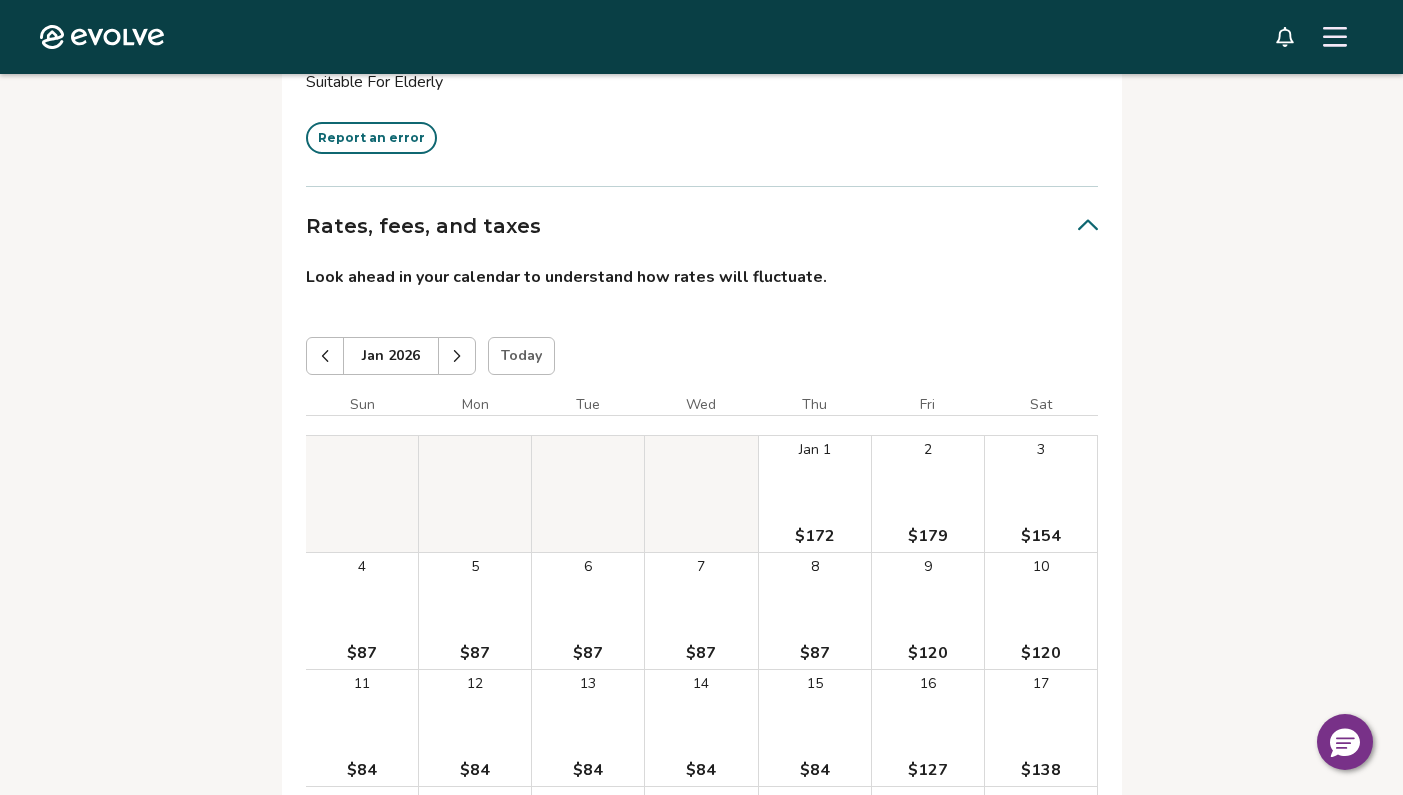 scroll, scrollTop: 6337, scrollLeft: 0, axis: vertical 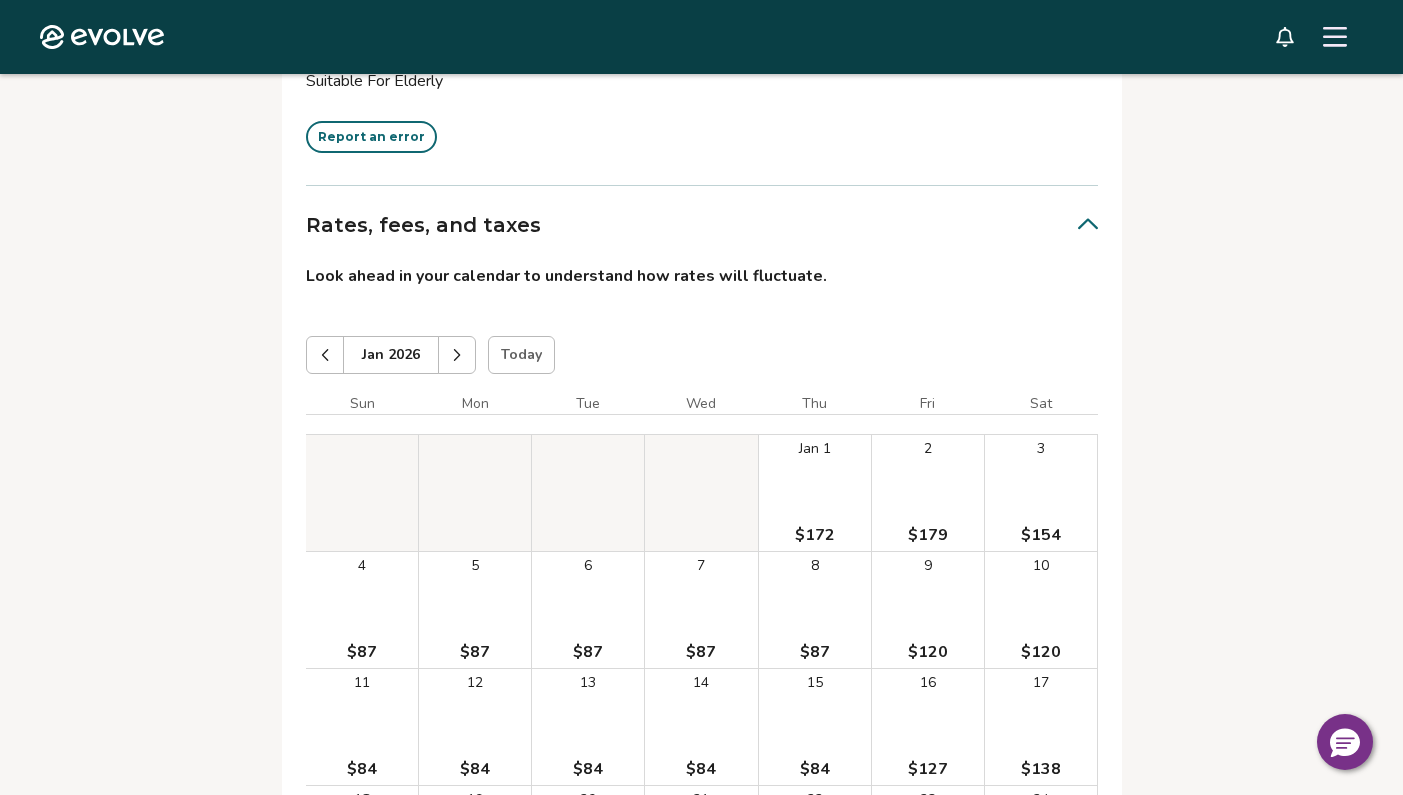 click on "Today" at bounding box center (521, 355) 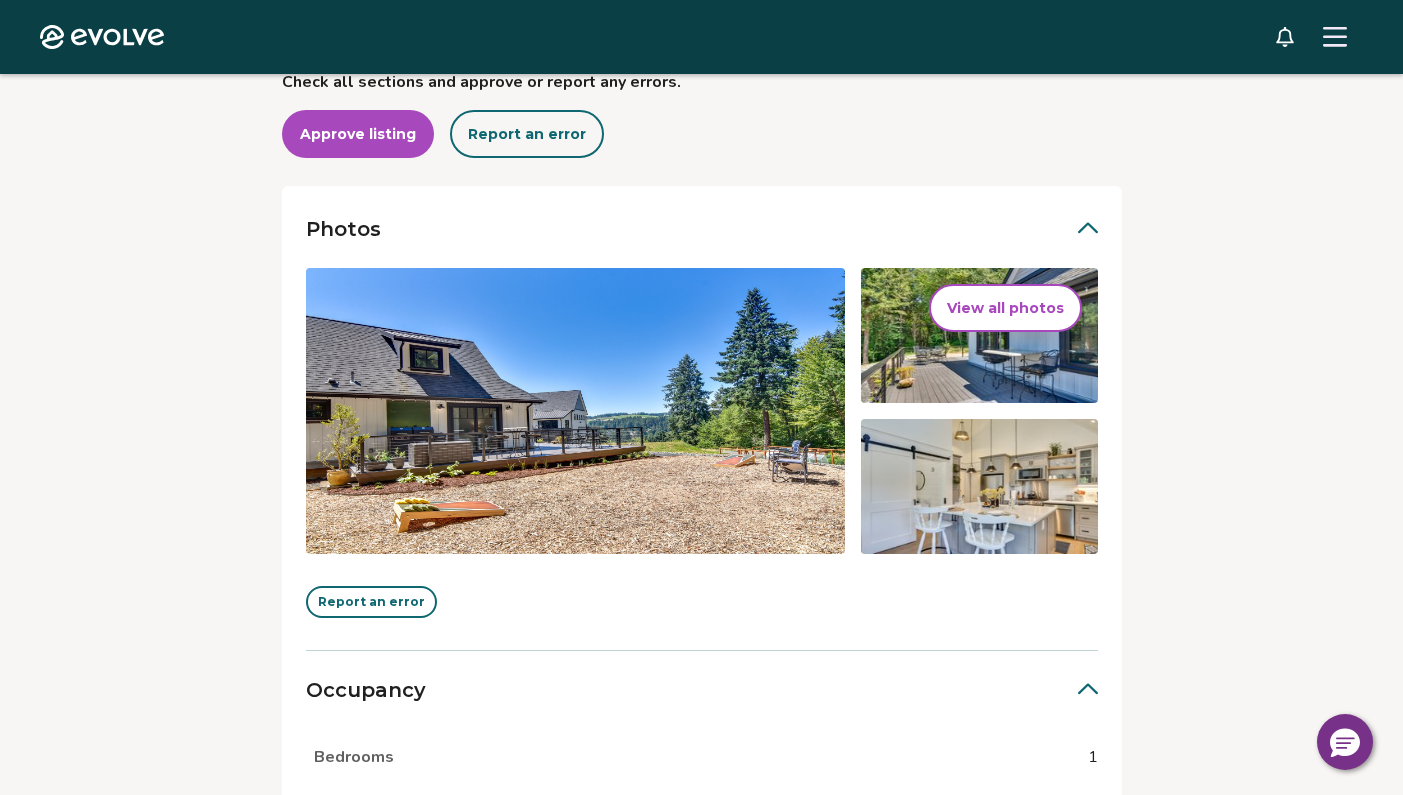 scroll, scrollTop: 337, scrollLeft: 0, axis: vertical 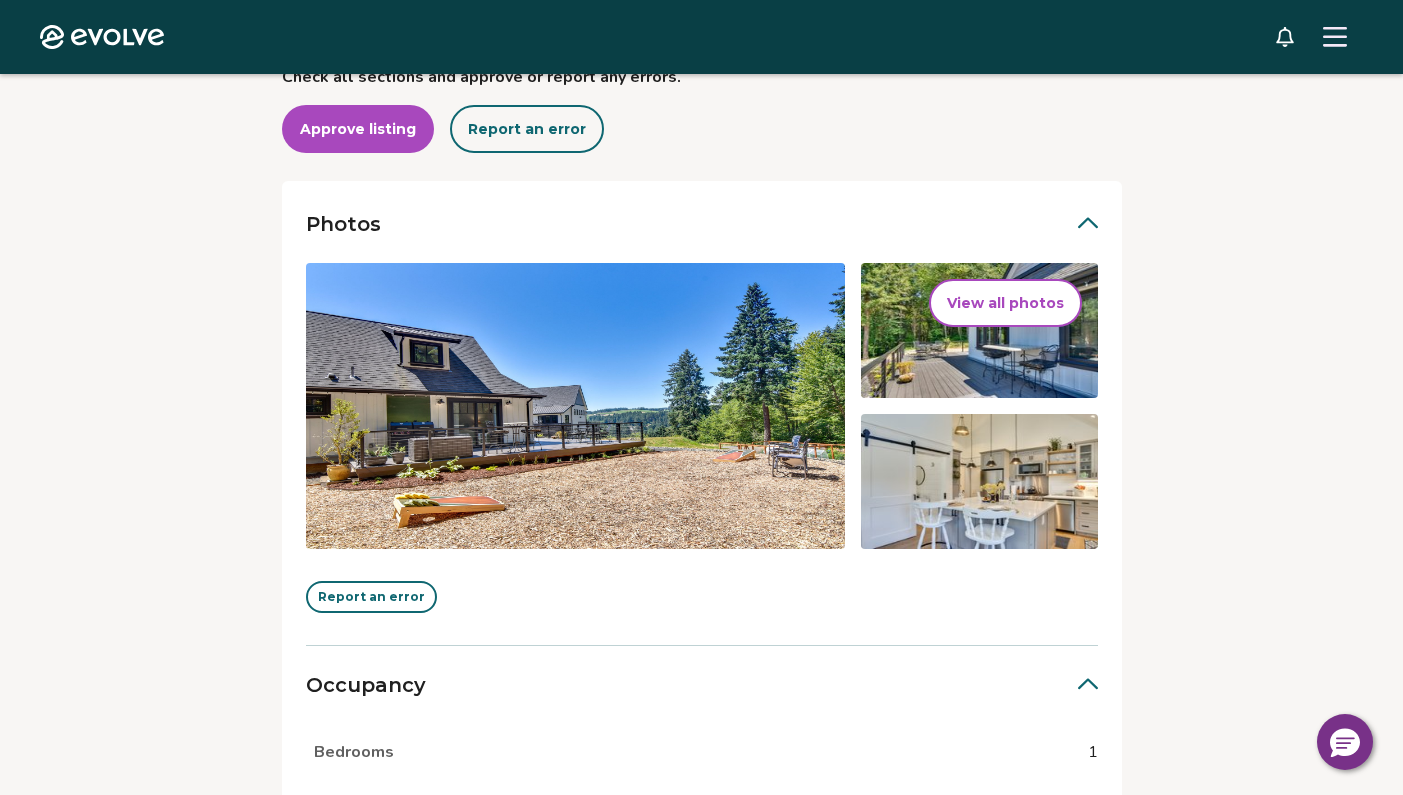 click on "View all photos" at bounding box center (1005, 303) 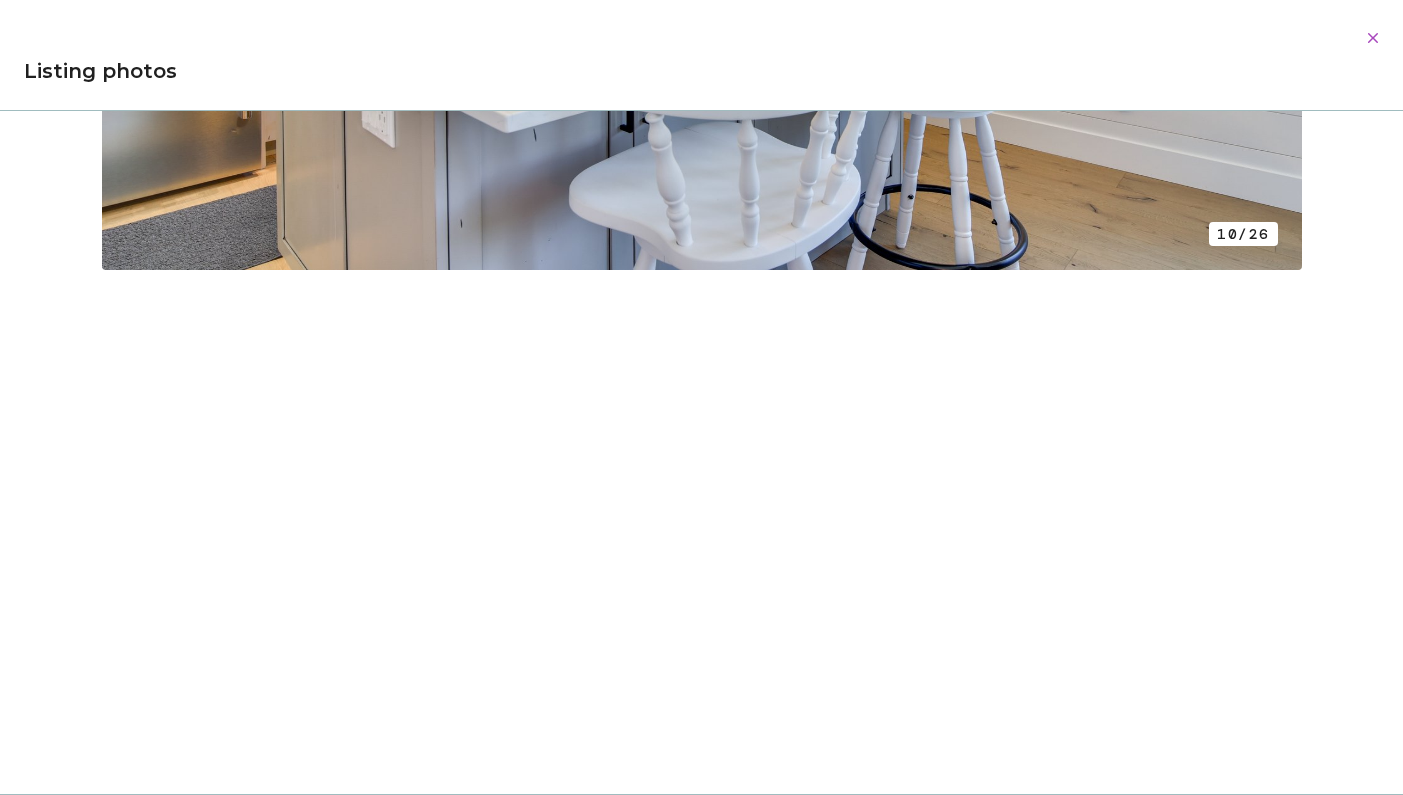 scroll, scrollTop: 6408, scrollLeft: 0, axis: vertical 